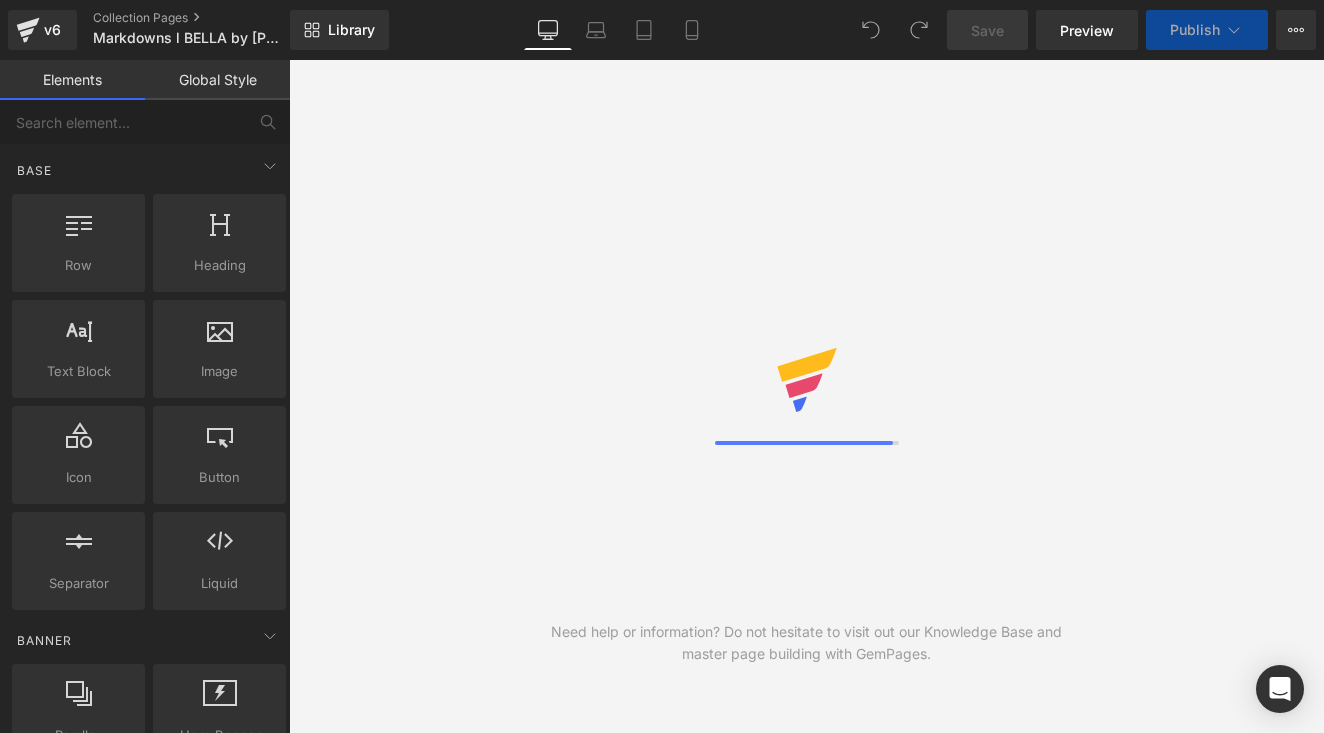 scroll, scrollTop: 0, scrollLeft: 0, axis: both 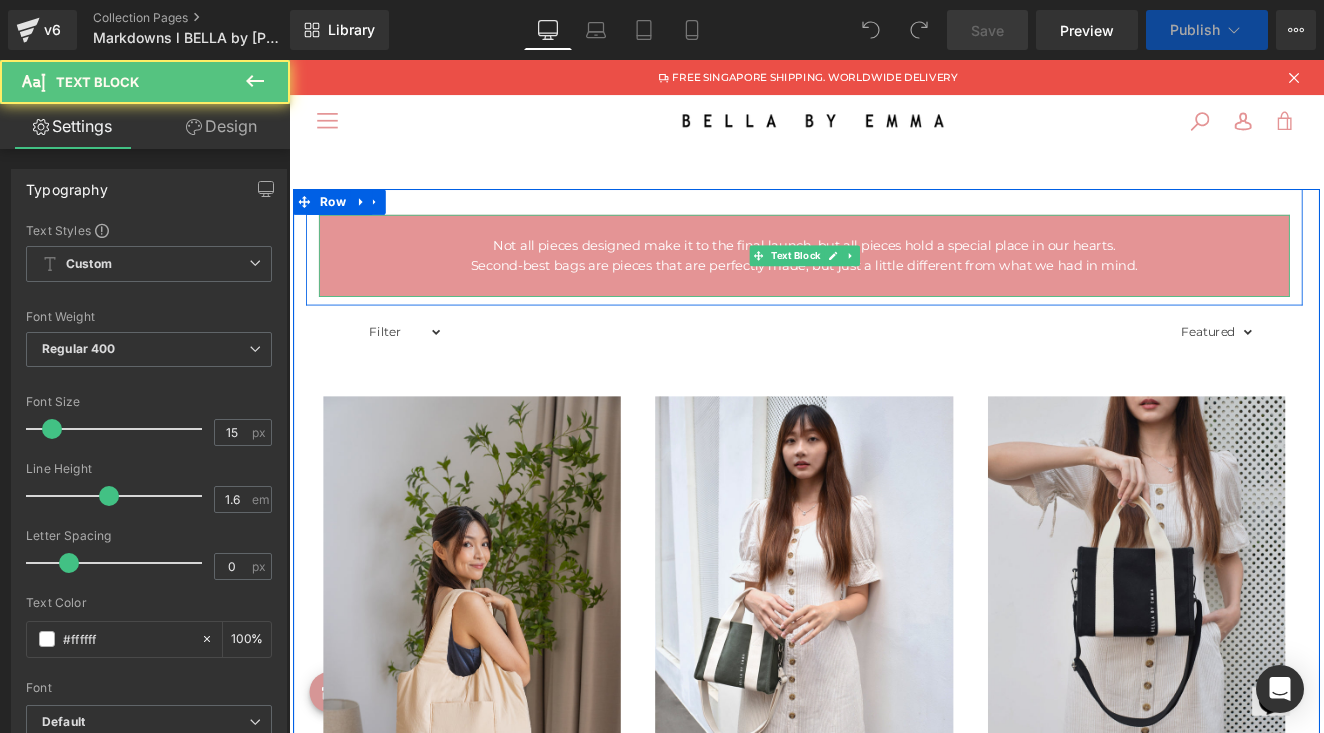 click on "Not all pieces designed make it to the final launch, but all pieces hold a special place in our hearts." at bounding box center [891, 277] 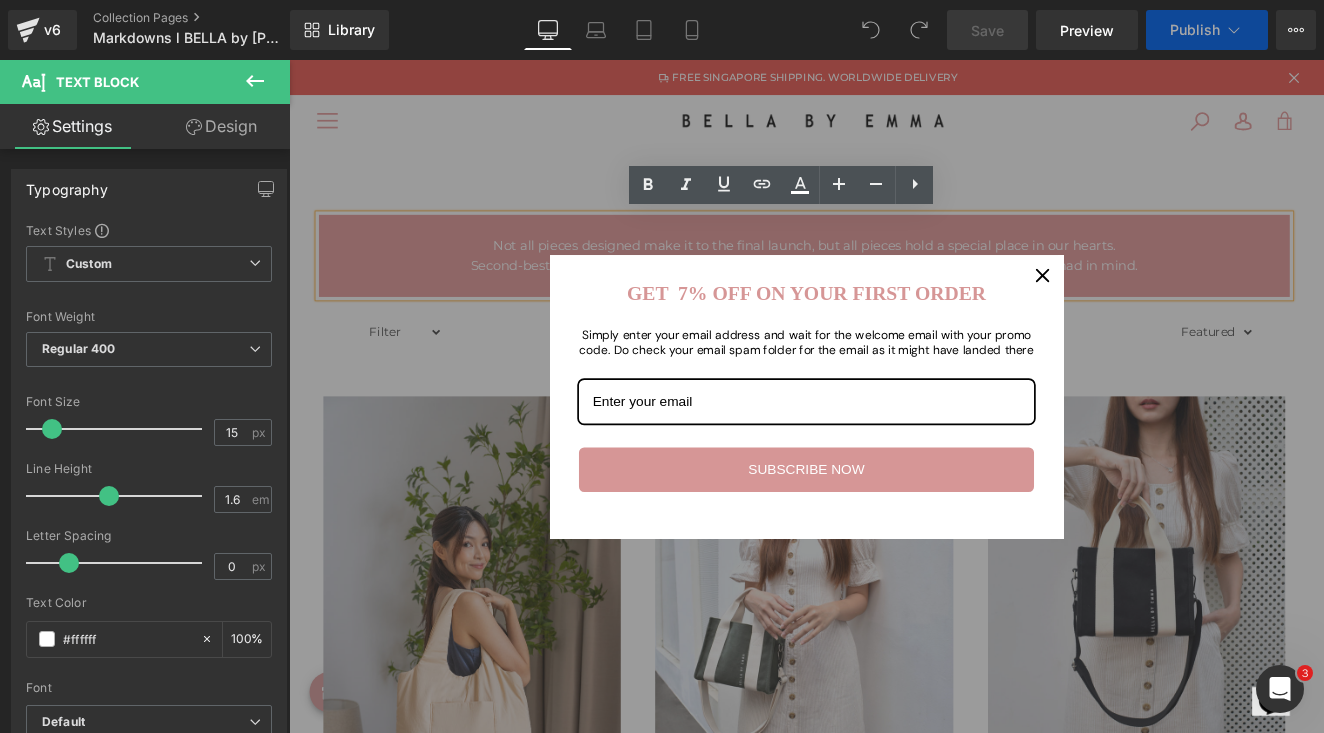 scroll, scrollTop: 0, scrollLeft: 0, axis: both 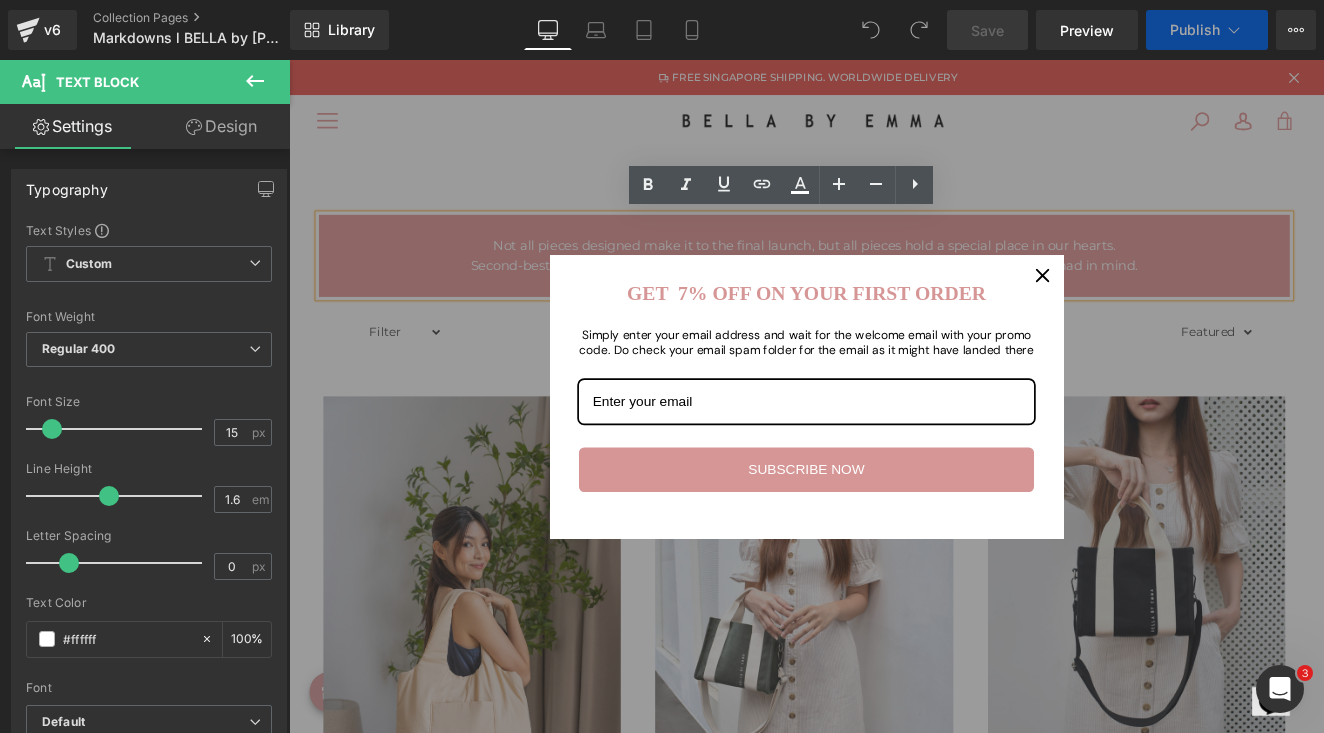 click at bounding box center [1170, 312] 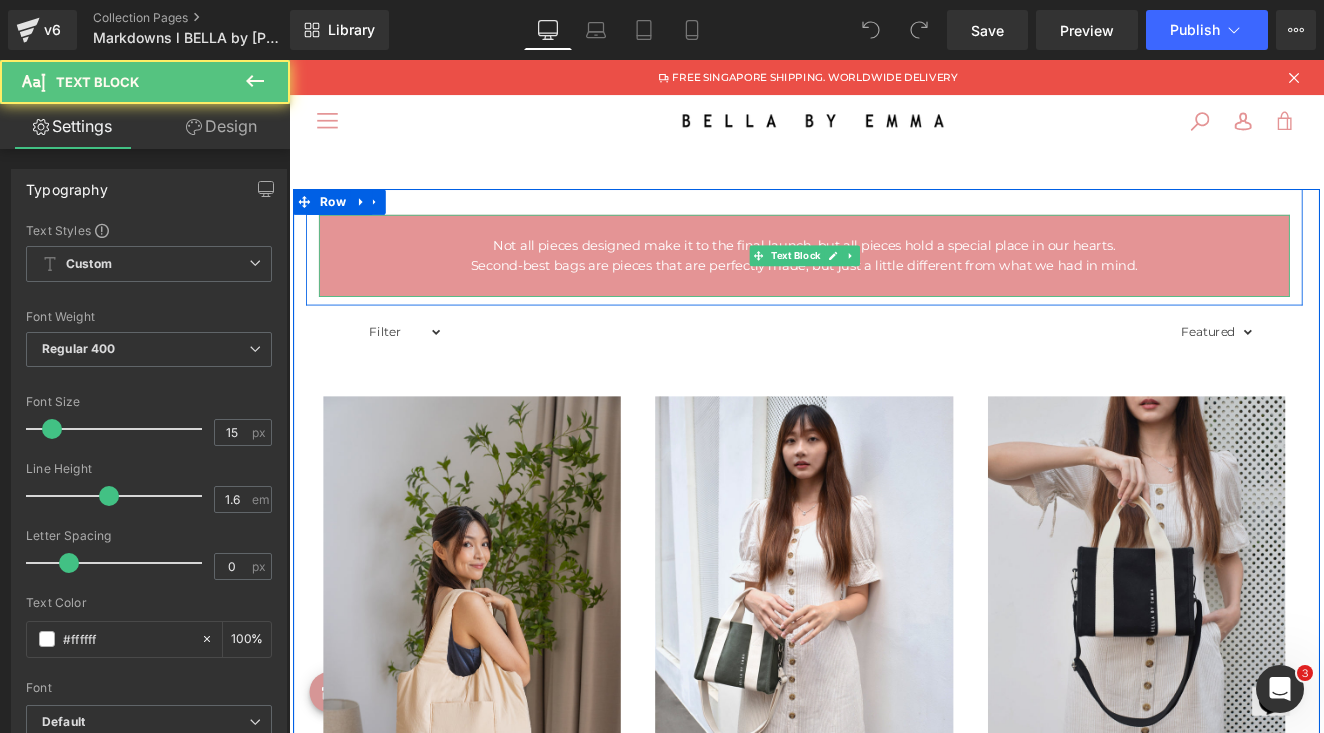 click on "Not all pieces designed make it to the final launch, but all pieces hold a special place in our hearts." at bounding box center [891, 277] 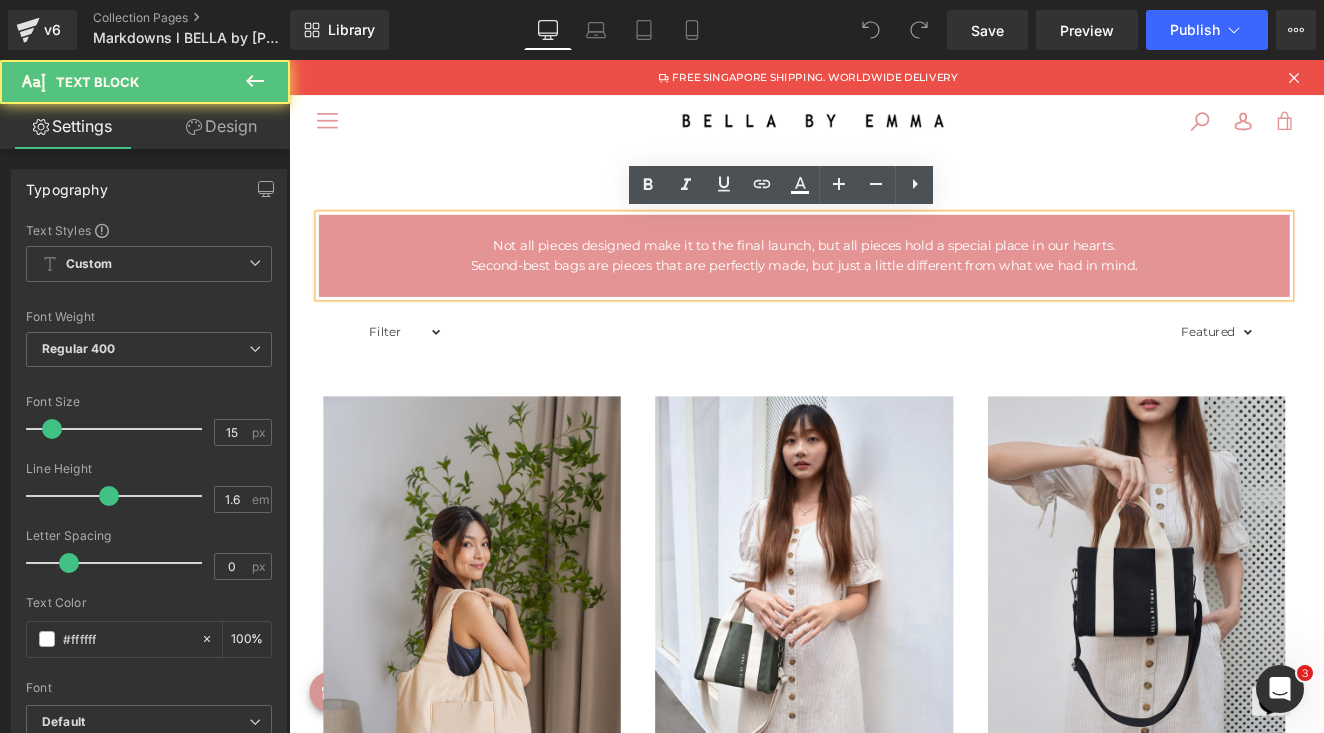 click on "Not all pieces designed make it to the final launch, but all pieces hold a special place in our hearts." at bounding box center (891, 277) 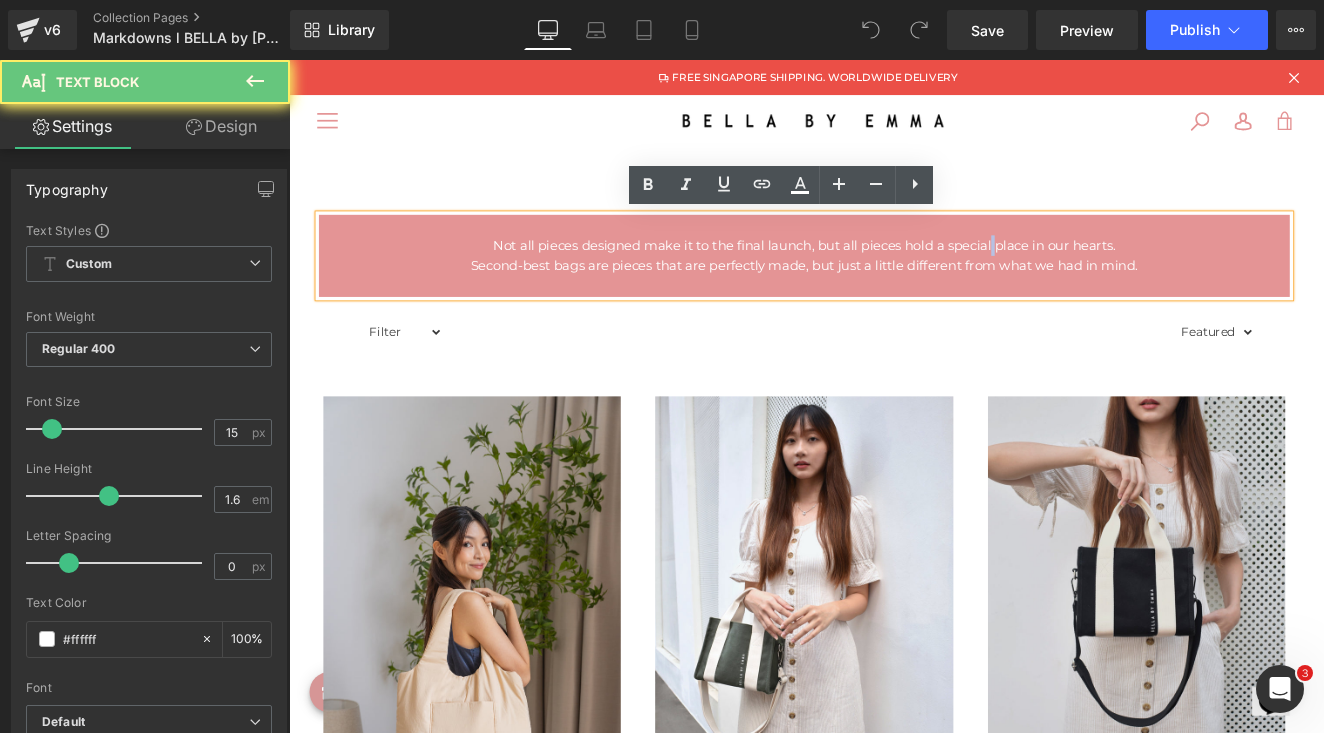 click on "Not all pieces designed make it to the final launch, but all pieces hold a special place in our hearts." at bounding box center (891, 277) 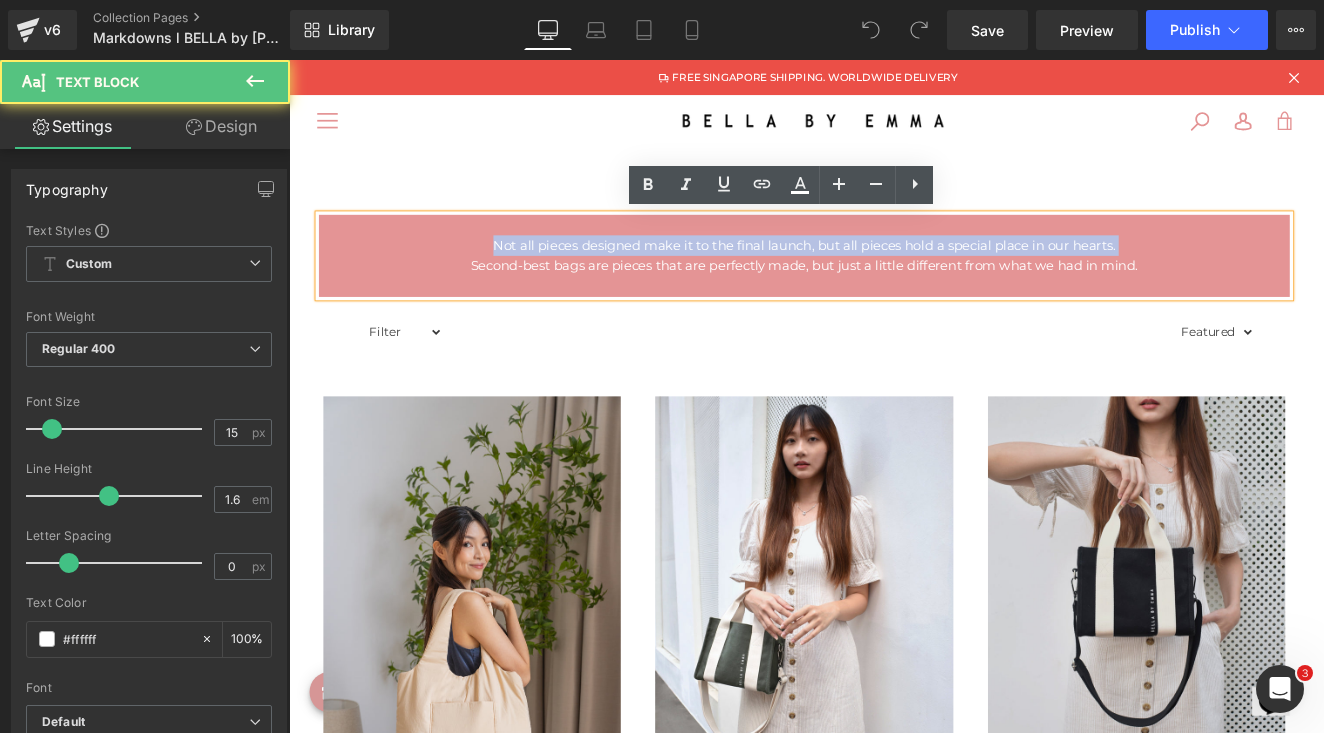 click on "Not all pieces designed make it to the final launch, but all pieces hold a special place in our hearts." at bounding box center (891, 277) 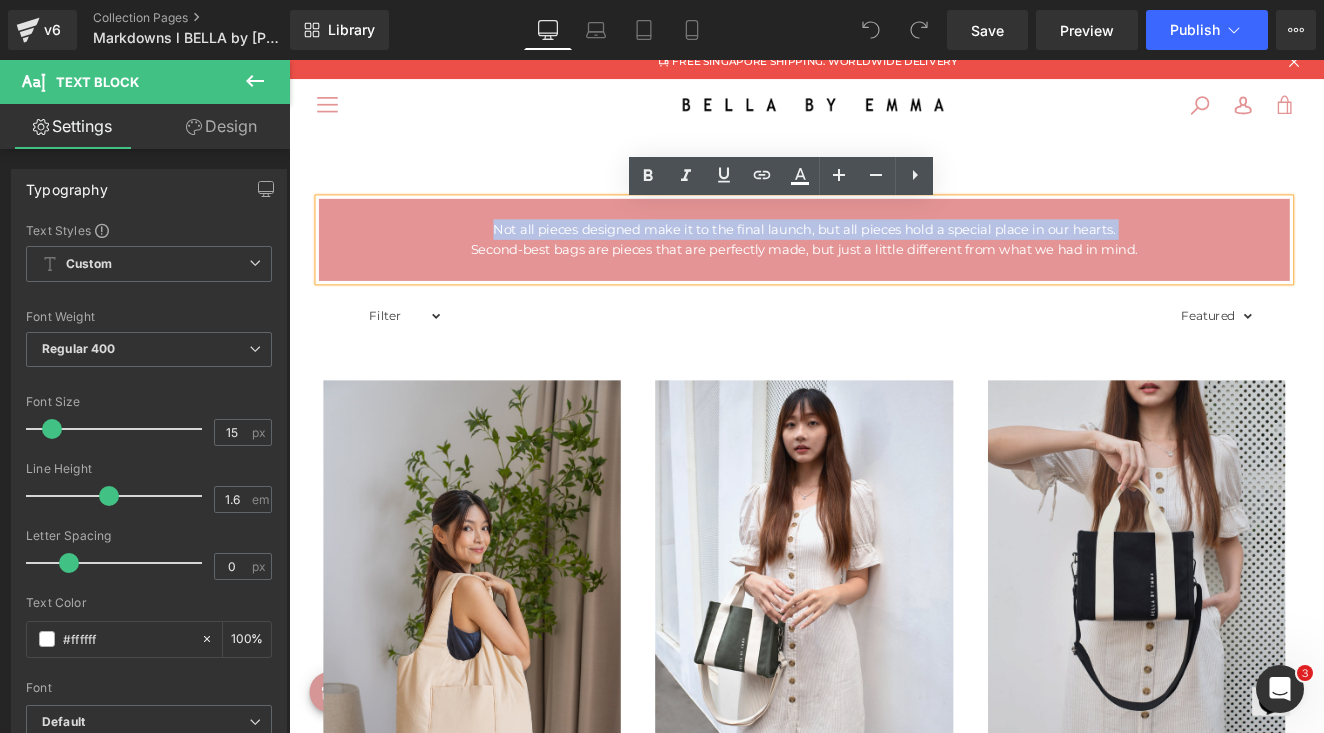 scroll, scrollTop: 26, scrollLeft: 0, axis: vertical 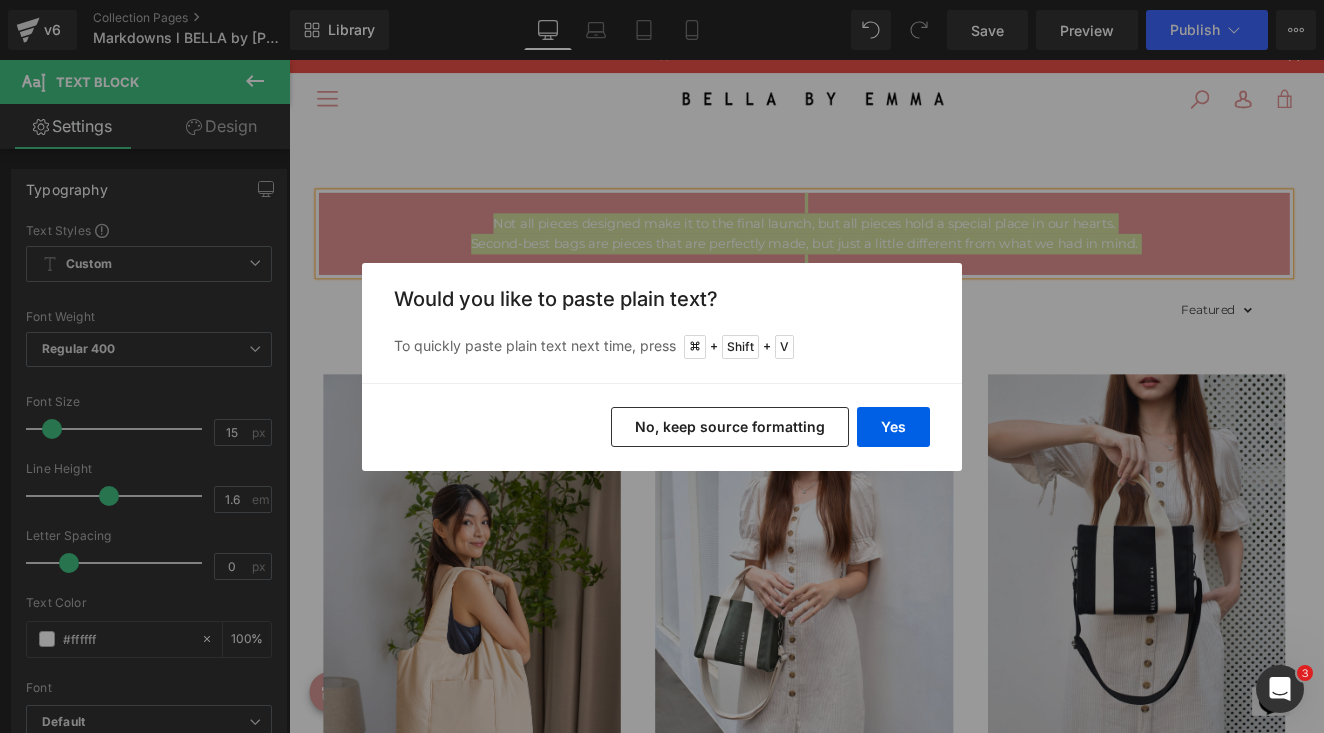 click on "No, keep source formatting" at bounding box center [730, 427] 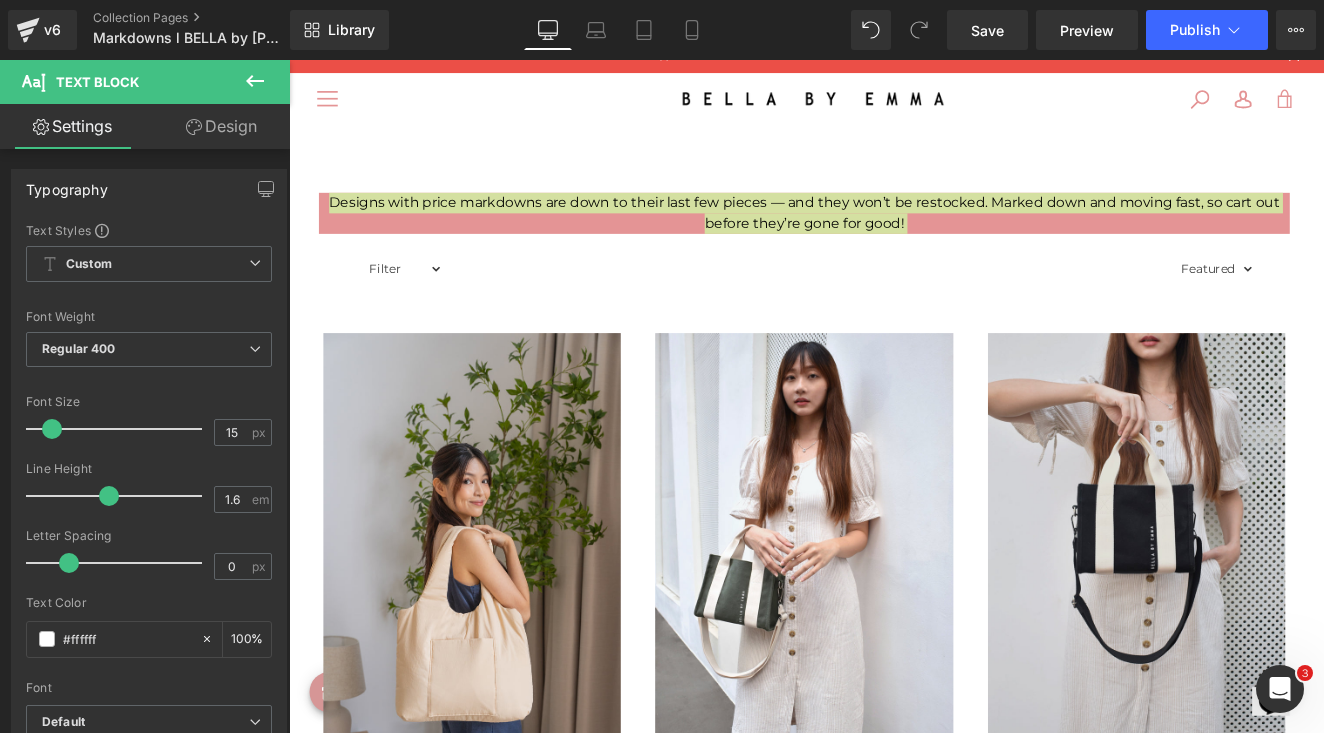 type 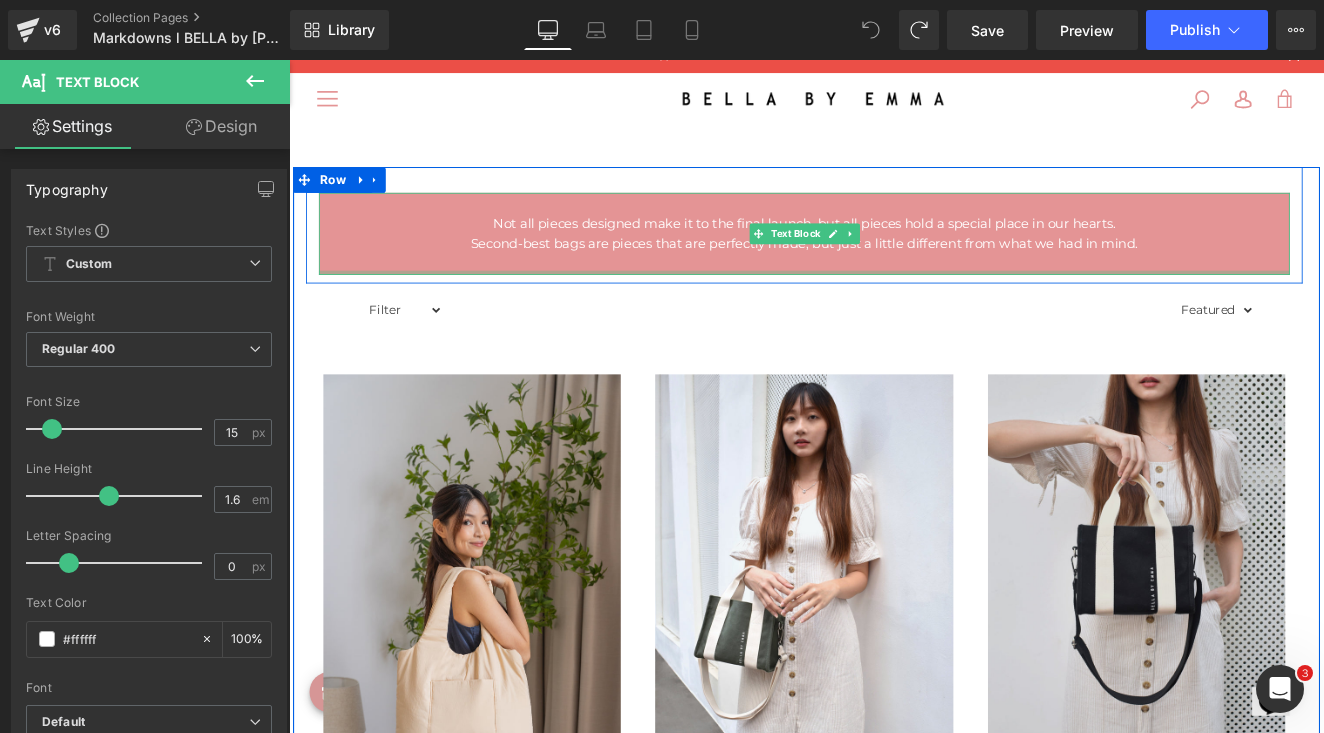 click on "Not all pieces designed make it to the final launch, but all pieces hold a special place in our hearts.  Second-best bags are pieces that are perfectly made, but just a little different from what we had in mind. Text Block" at bounding box center [891, 263] 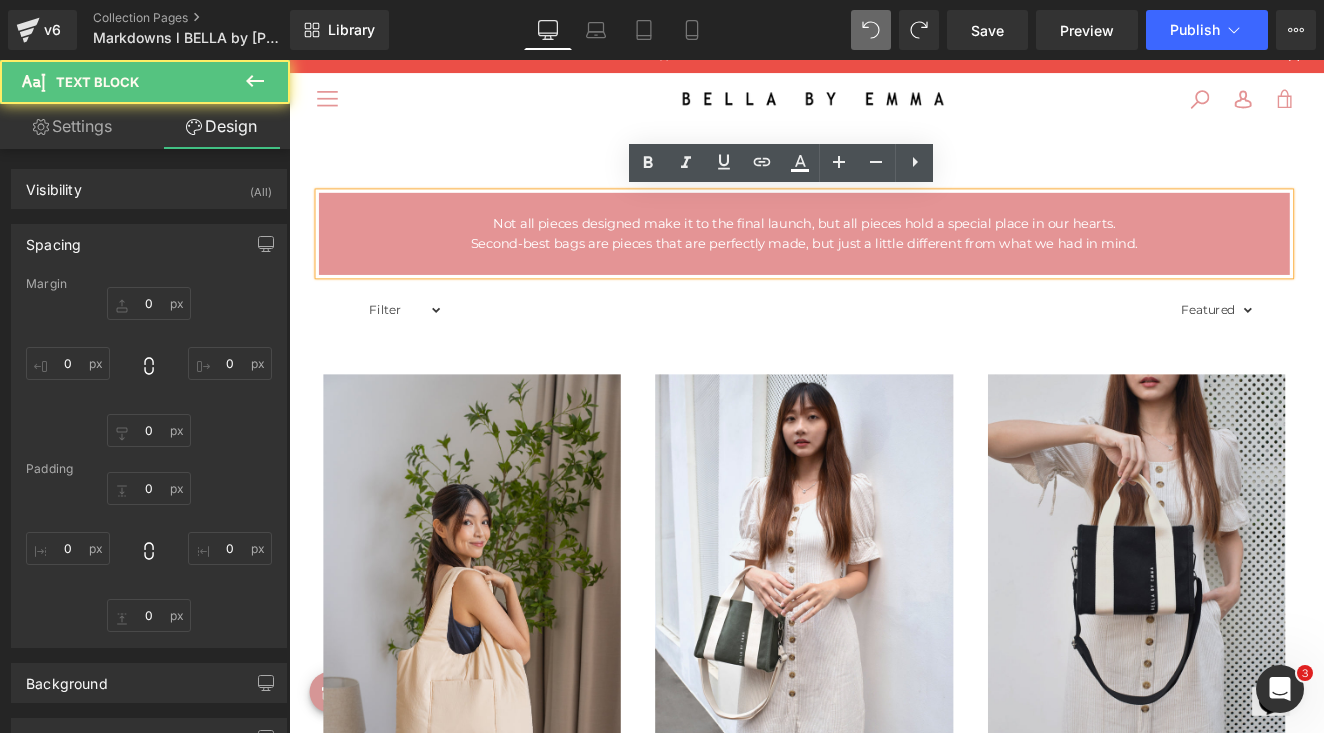 type on "0" 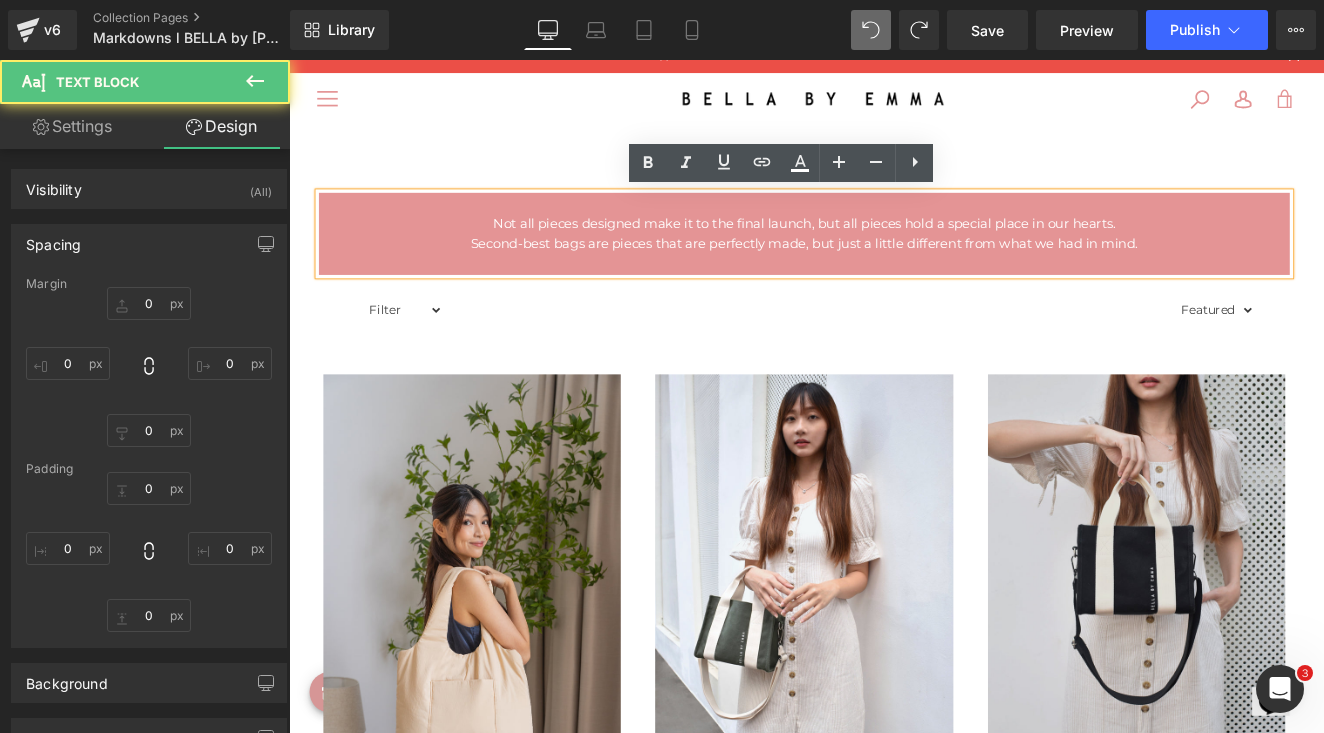 type on "0" 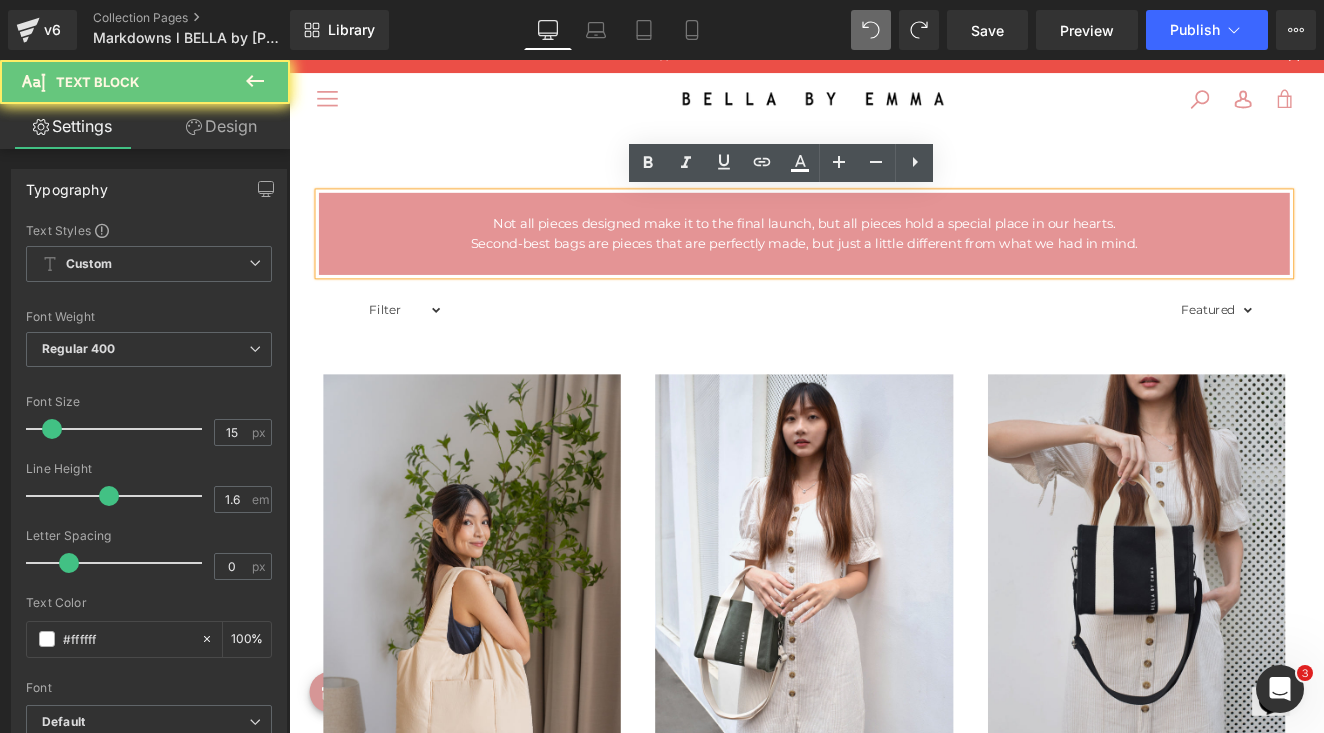 click on "Second-best bags are pieces that are perfectly made, but just a little different from what we had in mind." at bounding box center [891, 275] 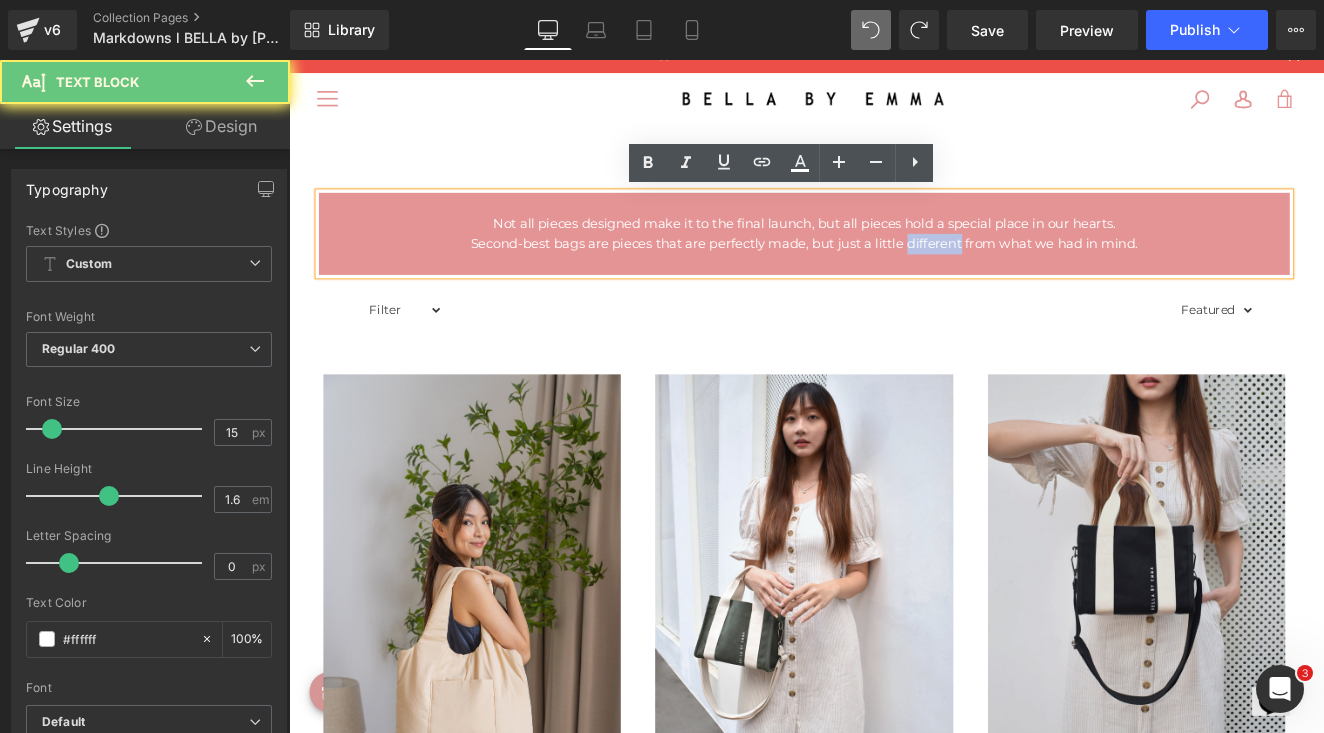 click on "Second-best bags are pieces that are perfectly made, but just a little different from what we had in mind." at bounding box center [891, 275] 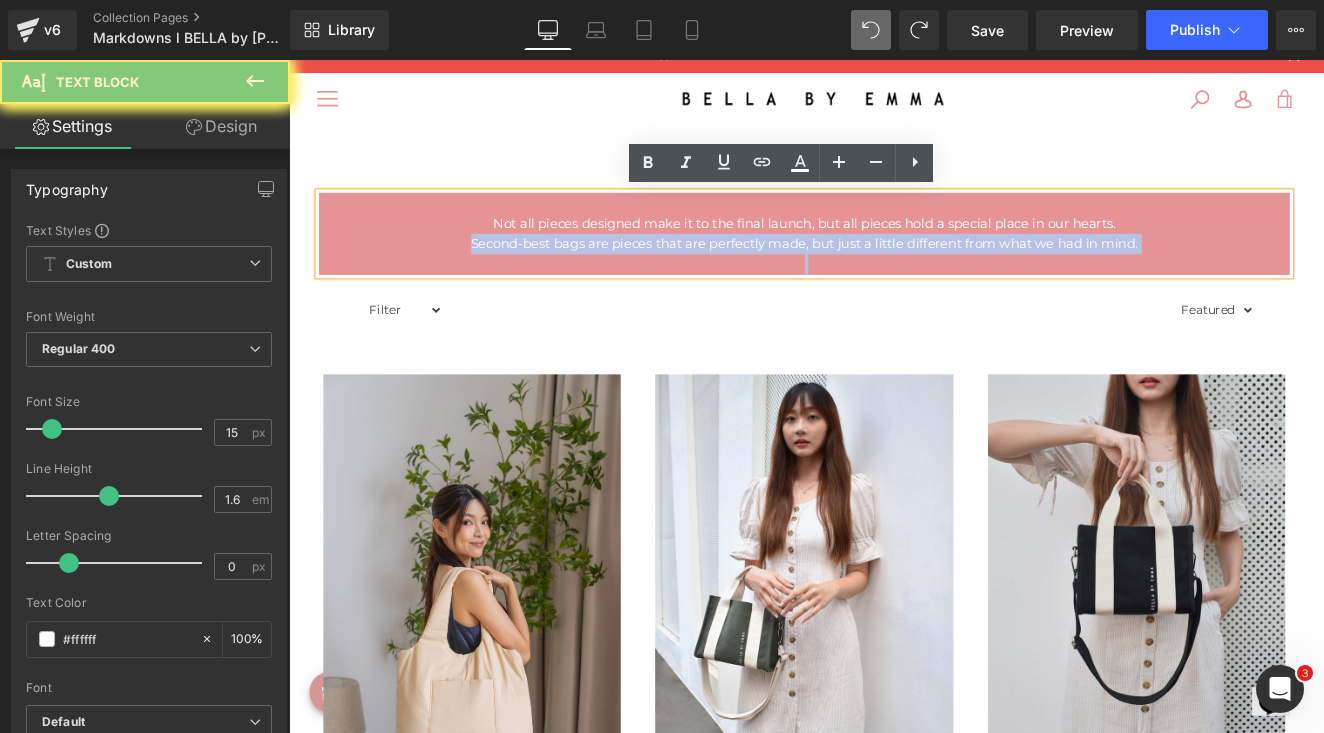 click on "Second-best bags are pieces that are perfectly made, but just a little different from what we had in mind." at bounding box center (891, 275) 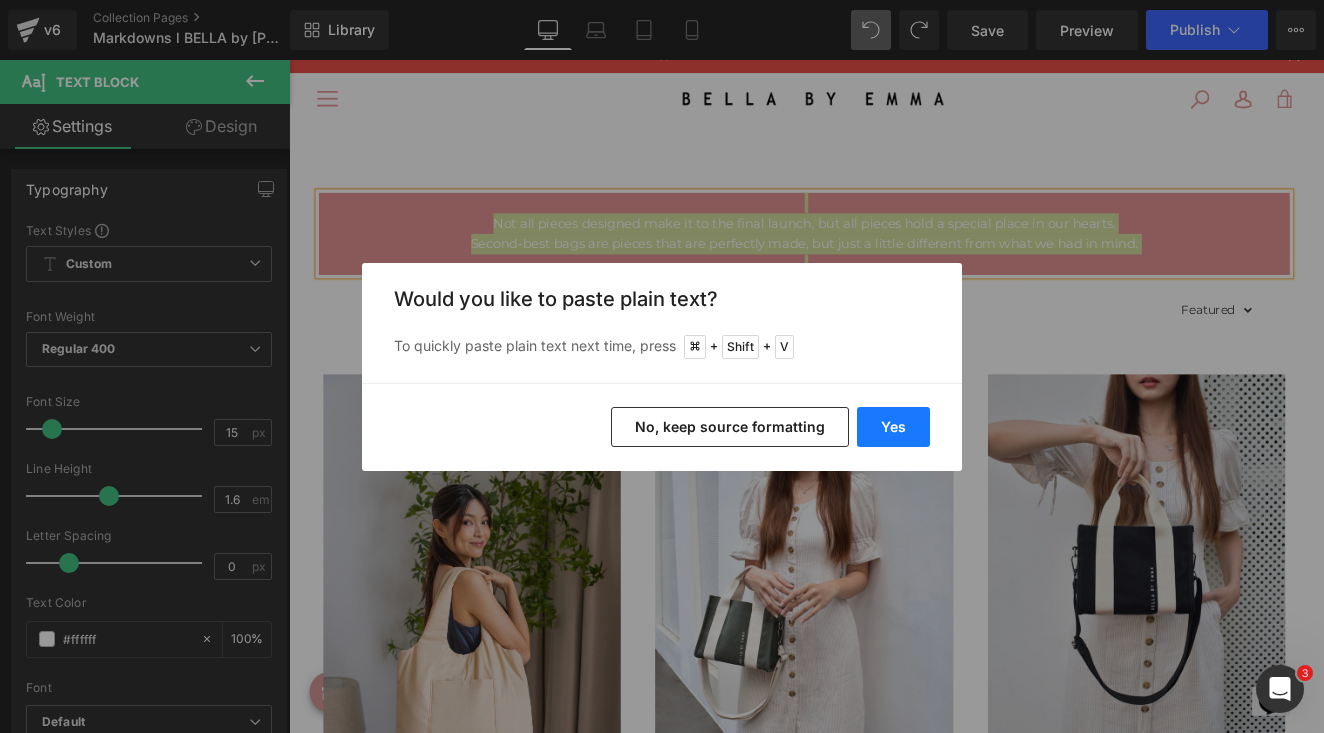 click on "Yes" at bounding box center [893, 427] 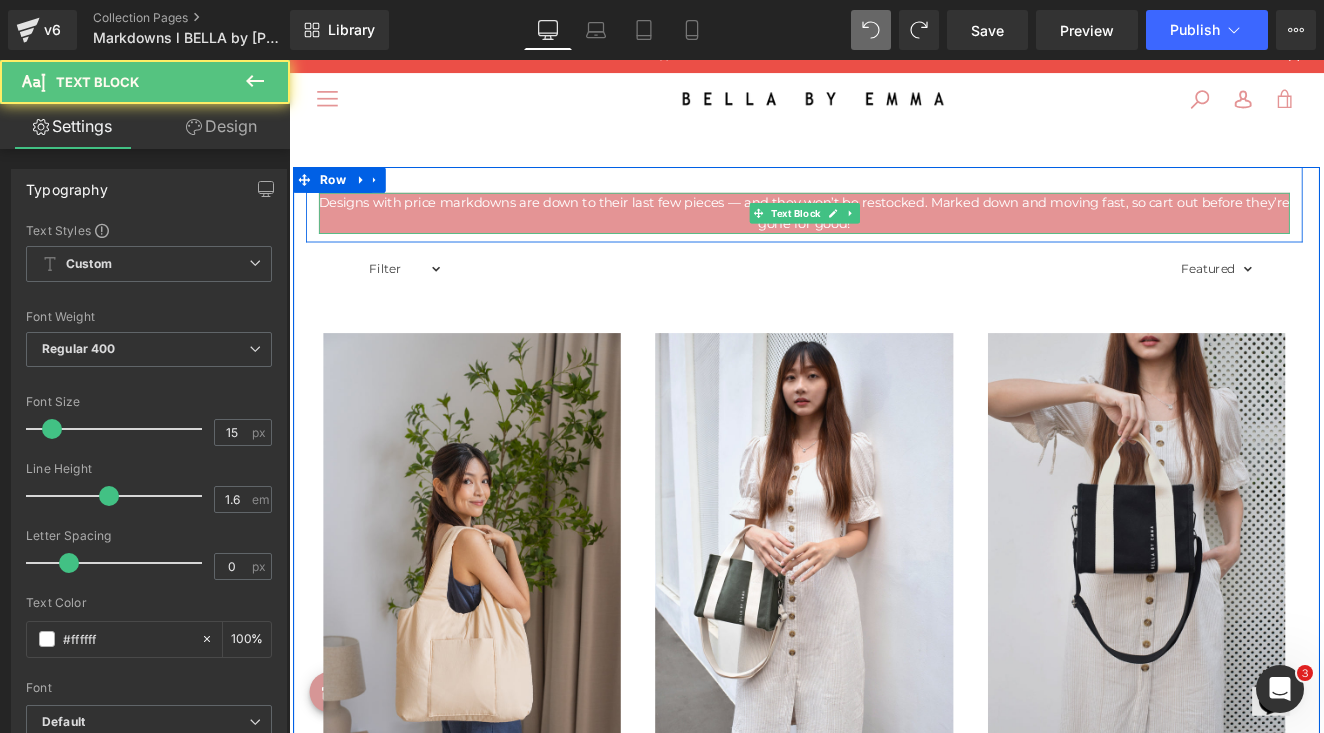 click on "Designs with price markdowns are down to their last few pieces — and they won’t be restocked. Marked down and moving fast, so cart out before they’re gone for good!" at bounding box center (891, 239) 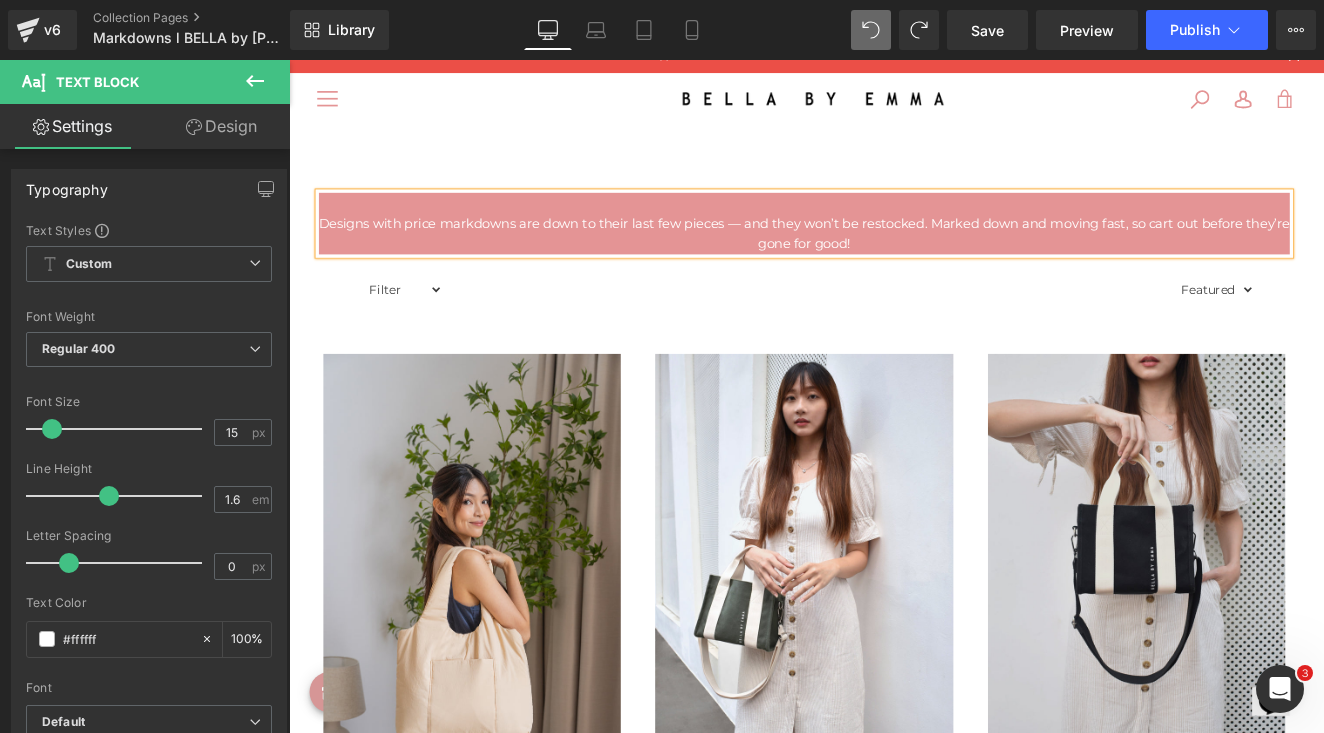 click on "Designs with price markdowns are down to their last few pieces — and they won’t be restocked. Marked down and moving fast, so cart out before they’re gone for good!" at bounding box center [891, 263] 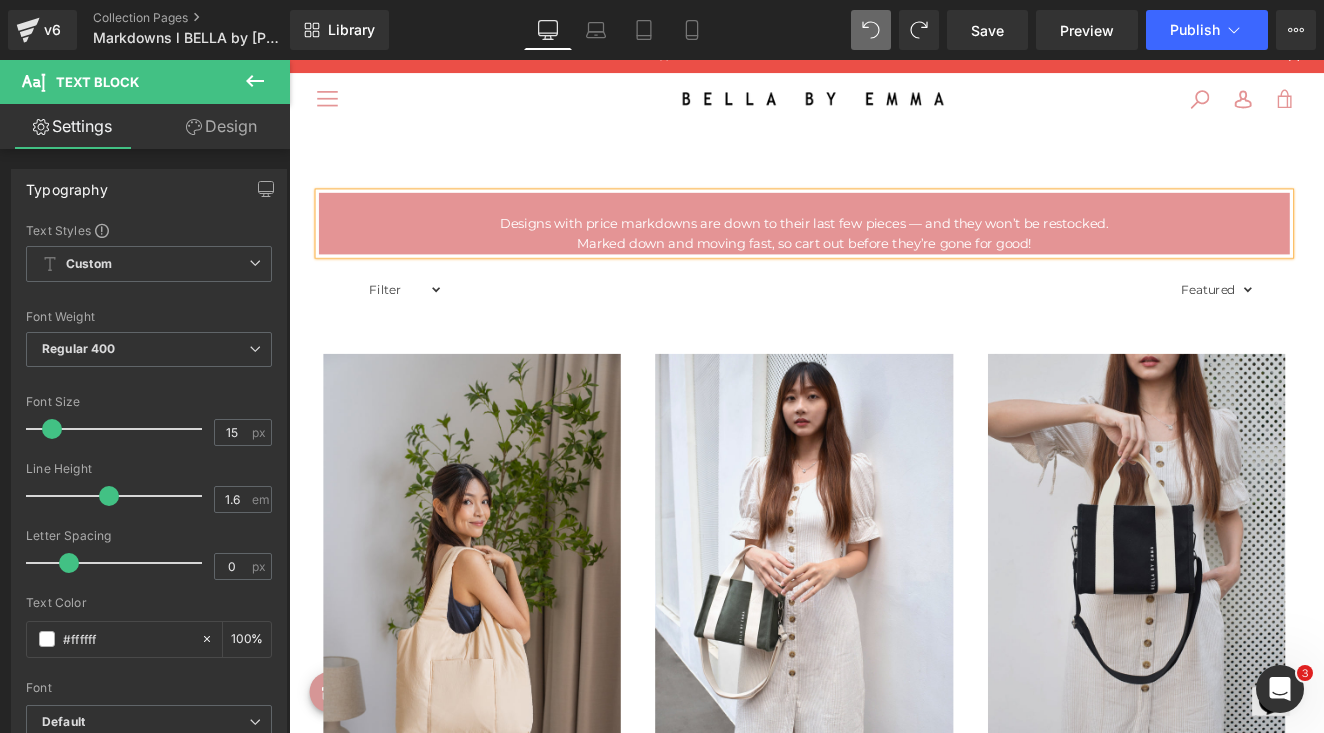 click on "Marked down and moving fast, so cart out before they’re gone for good!" at bounding box center [891, 275] 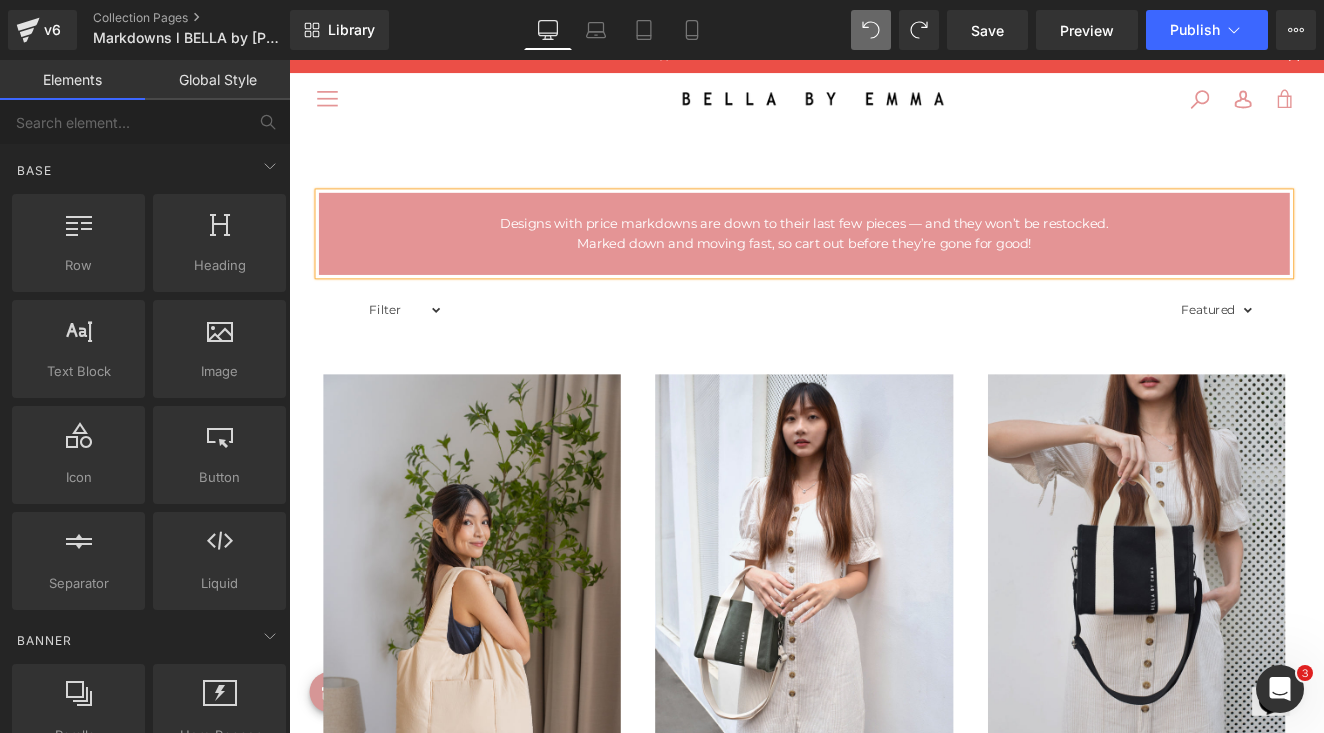 click on "Designs with price markdowns are down to their last few pieces — and they won’t be restocked.  Marked down and moving fast, so cart out before they’re gone for good! Text Block         Row
Filter
Message Gift Card Adds On
Reject Sales
Cloud Scrunchie Bundle Set
[PERSON_NAME] Bundle Set
Sorting" at bounding box center [894, 1946] 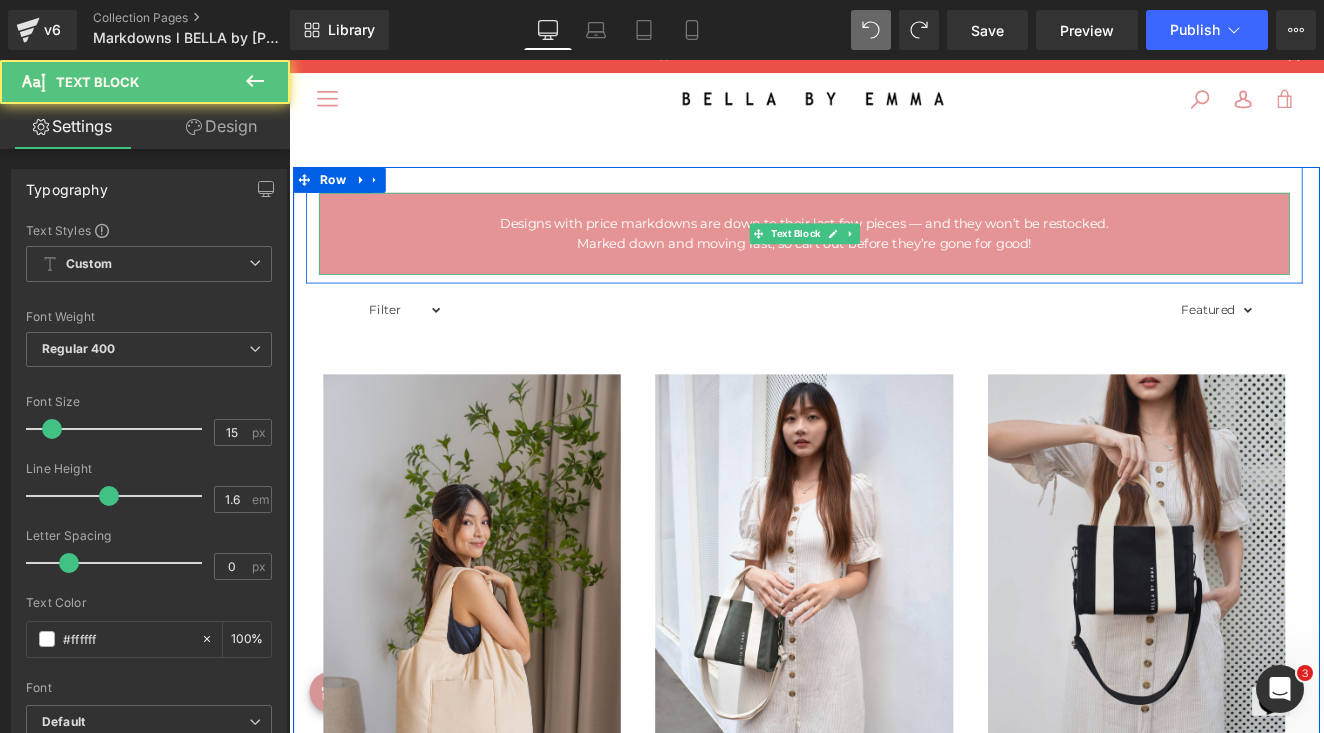 click on "Designs with price markdowns are down to their last few pieces — and they won’t be restocked." at bounding box center [891, 251] 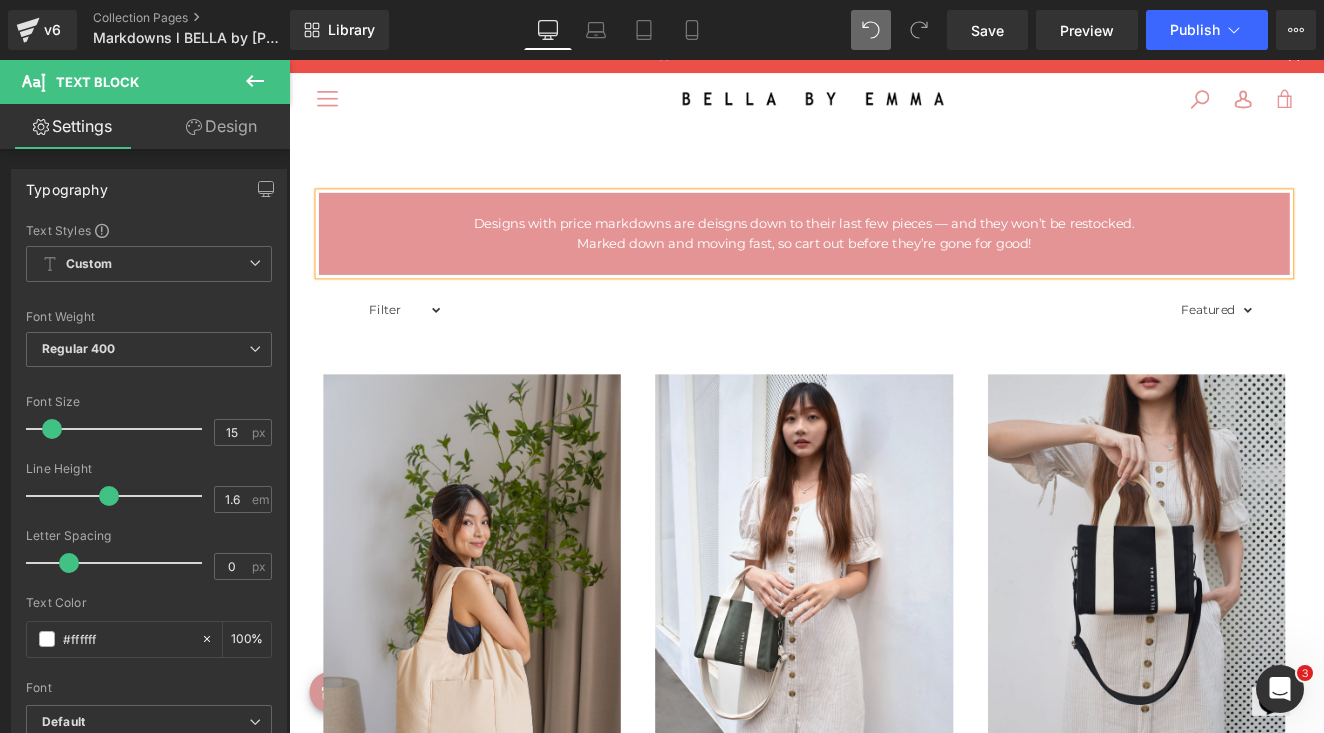 click on "Marked down and moving fast, so cart out before they’re gone for good!" at bounding box center (891, 275) 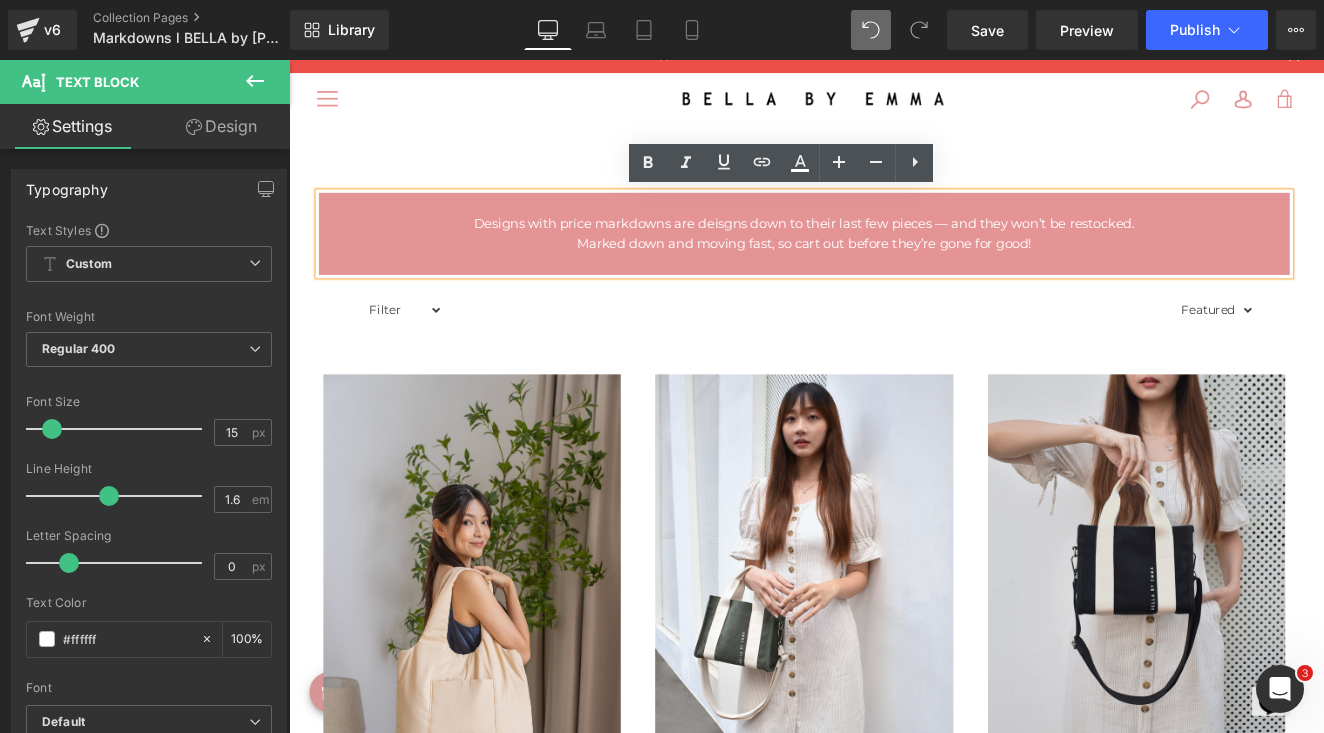 click on "Designs with price markdowns are deisgns down to their last few pieces — and they won’t be restocked." at bounding box center (891, 251) 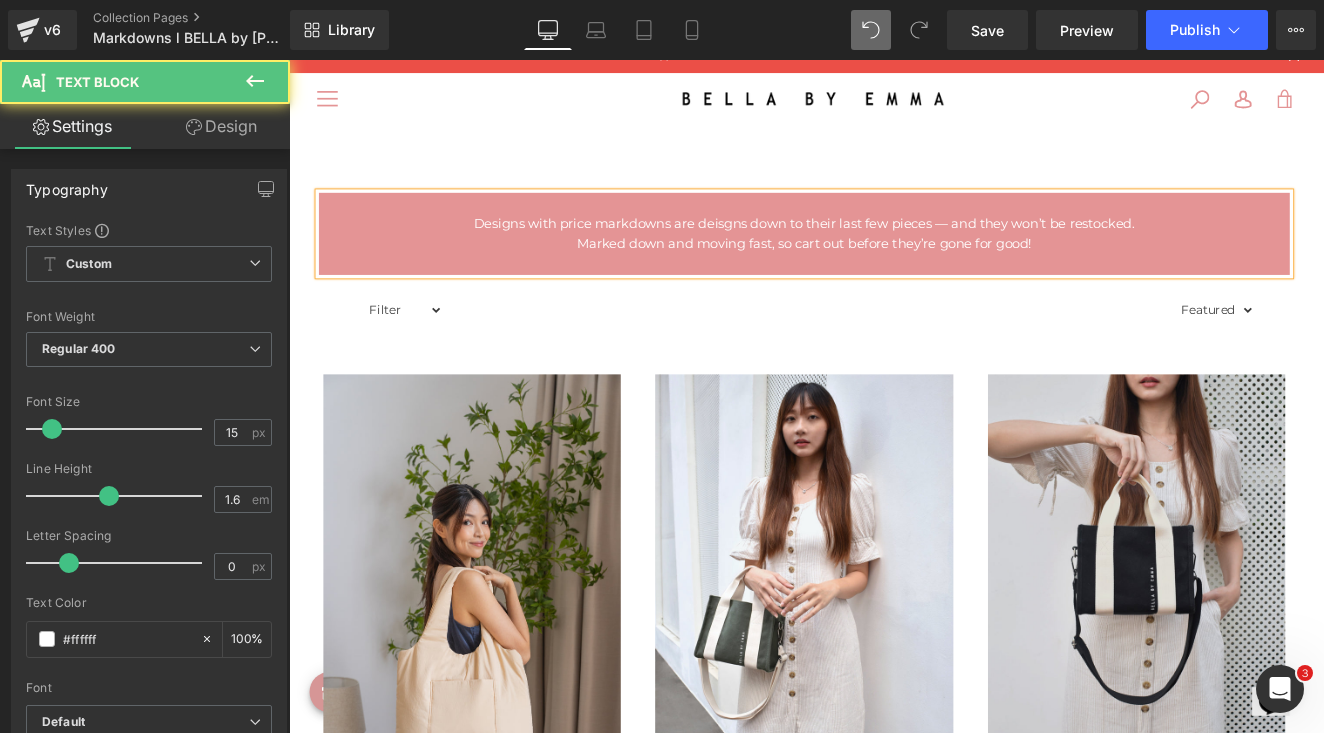 click on "Marked down and moving fast, so cart out before they’re gone for good!" at bounding box center (891, 275) 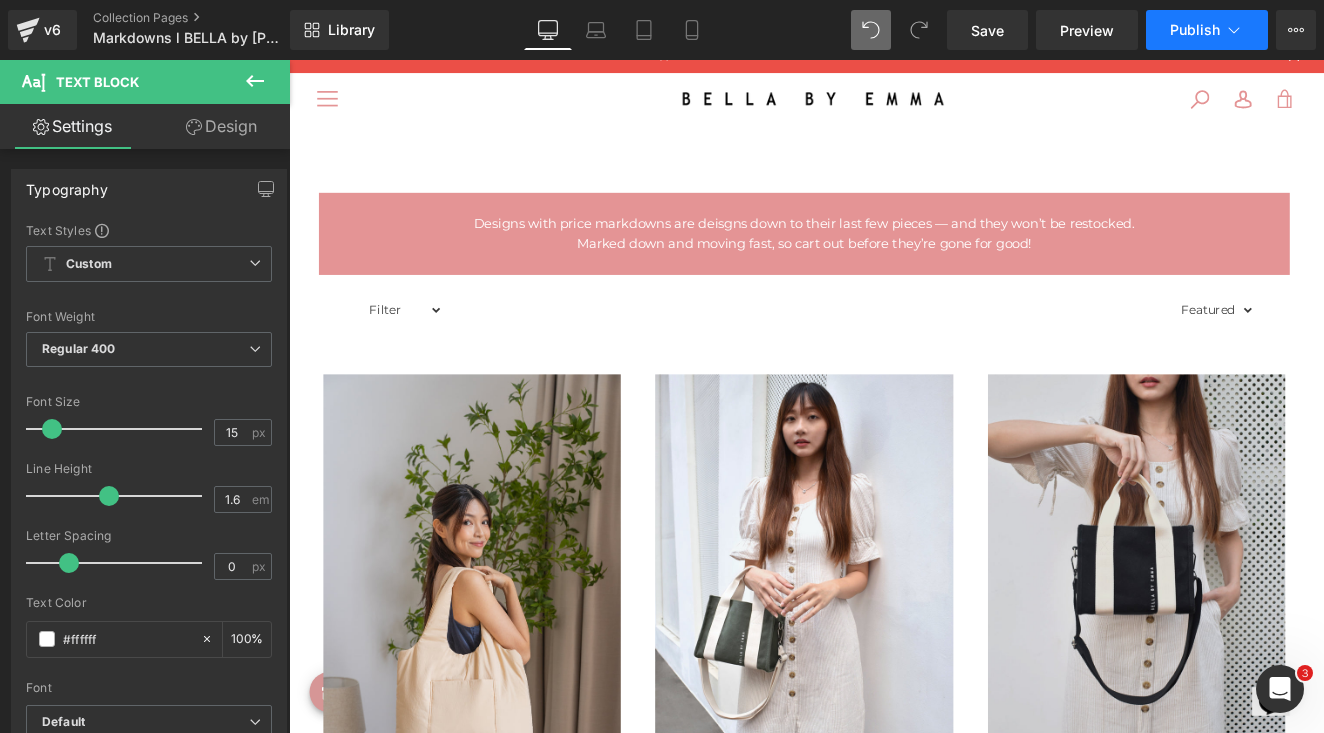 click on "Publish" at bounding box center [1207, 30] 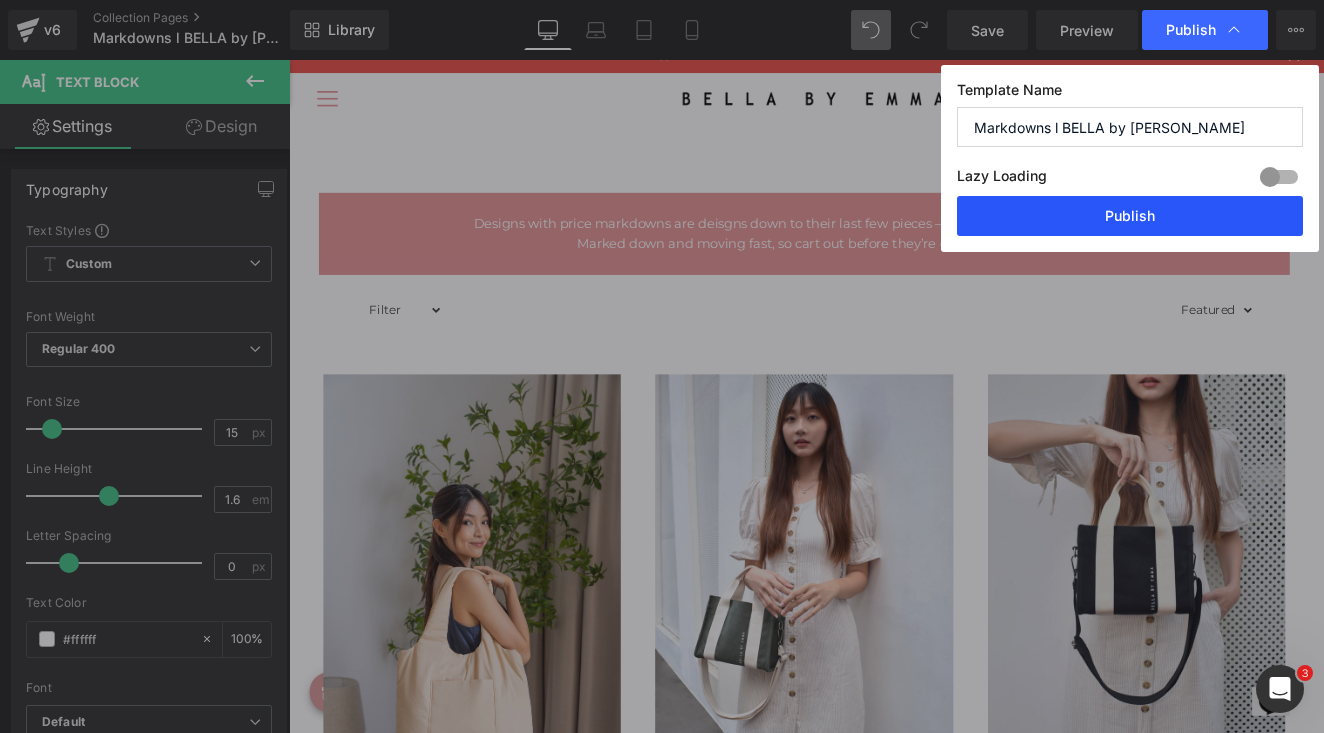 drag, startPoint x: 1099, startPoint y: 208, endPoint x: 879, endPoint y: 136, distance: 231.48218 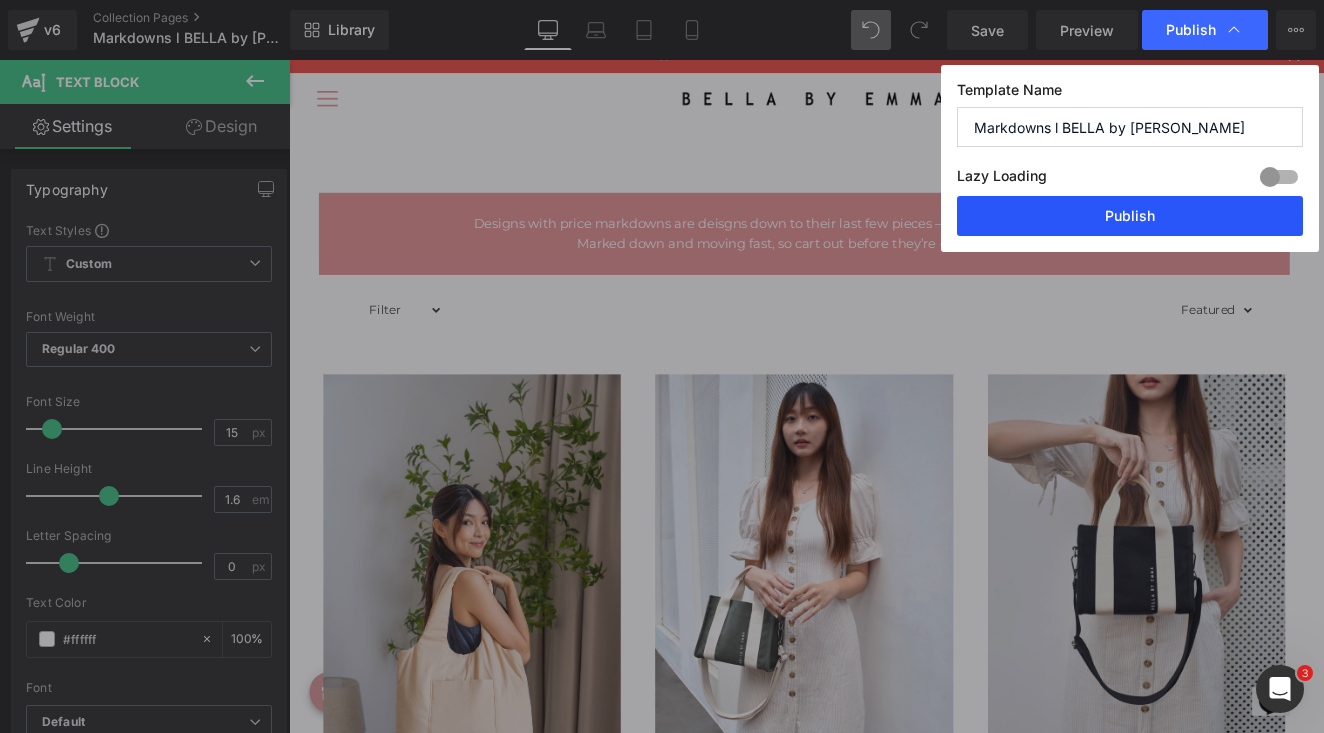 click on "Publish" at bounding box center [1130, 216] 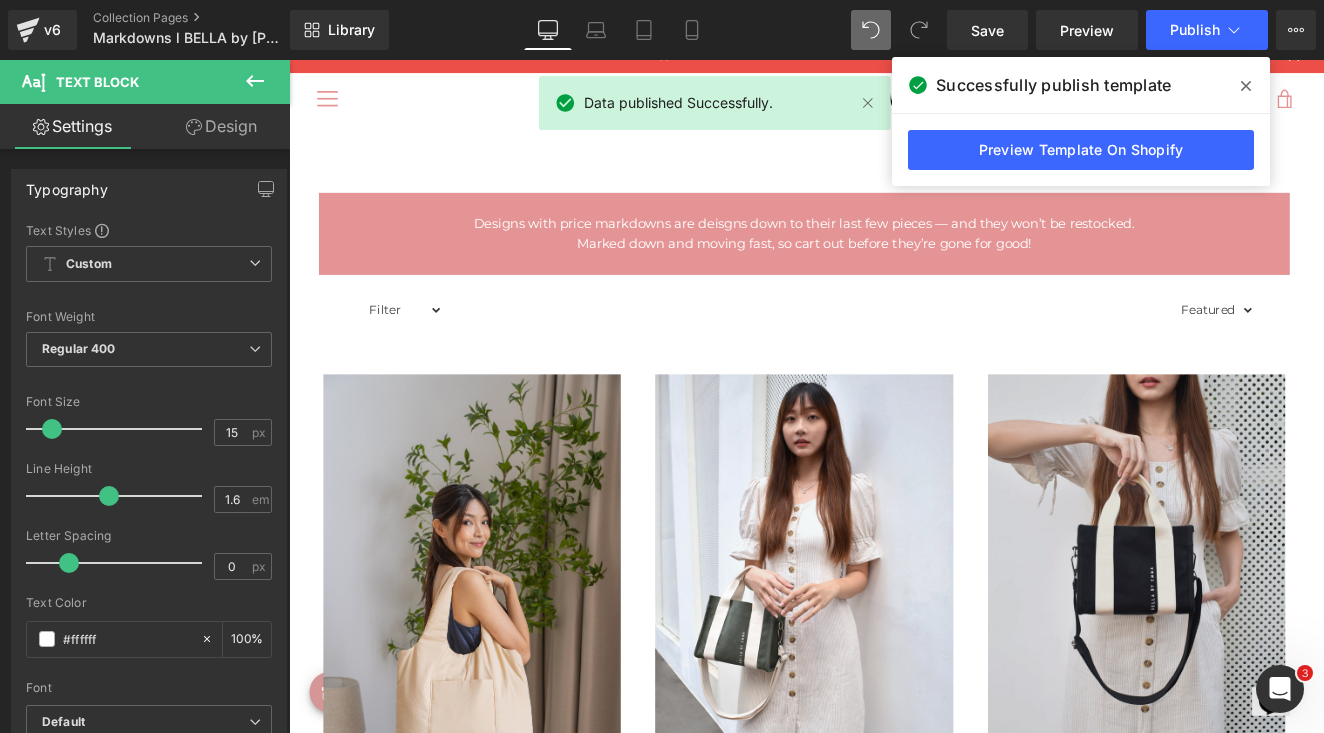 click on "Successfully publish template" at bounding box center (1081, 85) 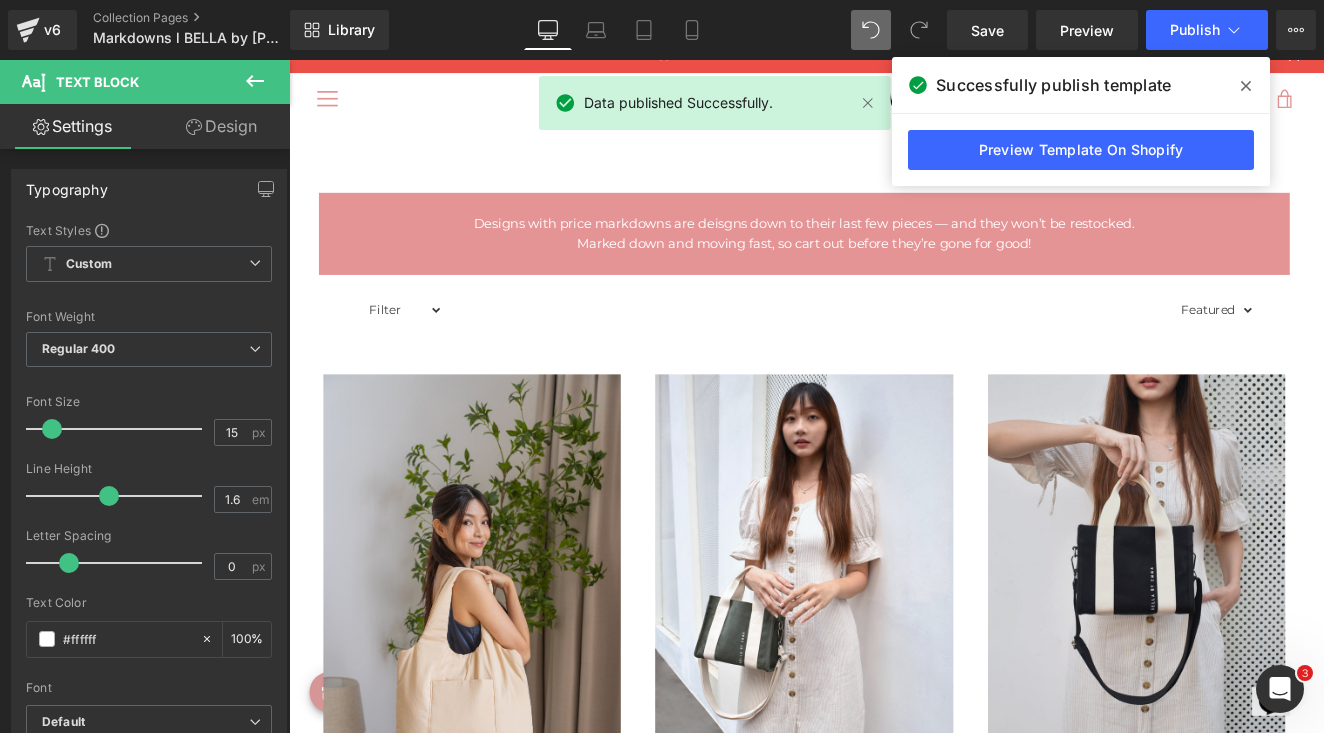 click at bounding box center [1246, 86] 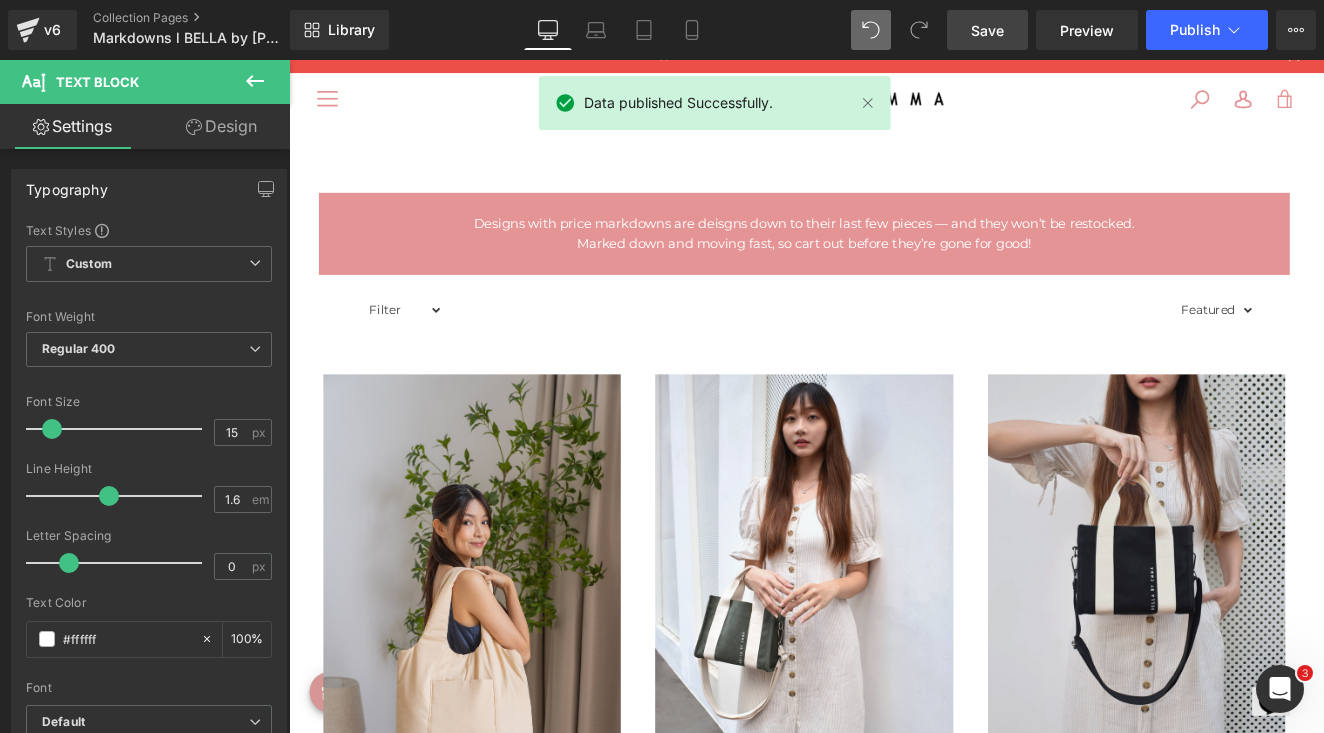 click on "Save" at bounding box center (987, 30) 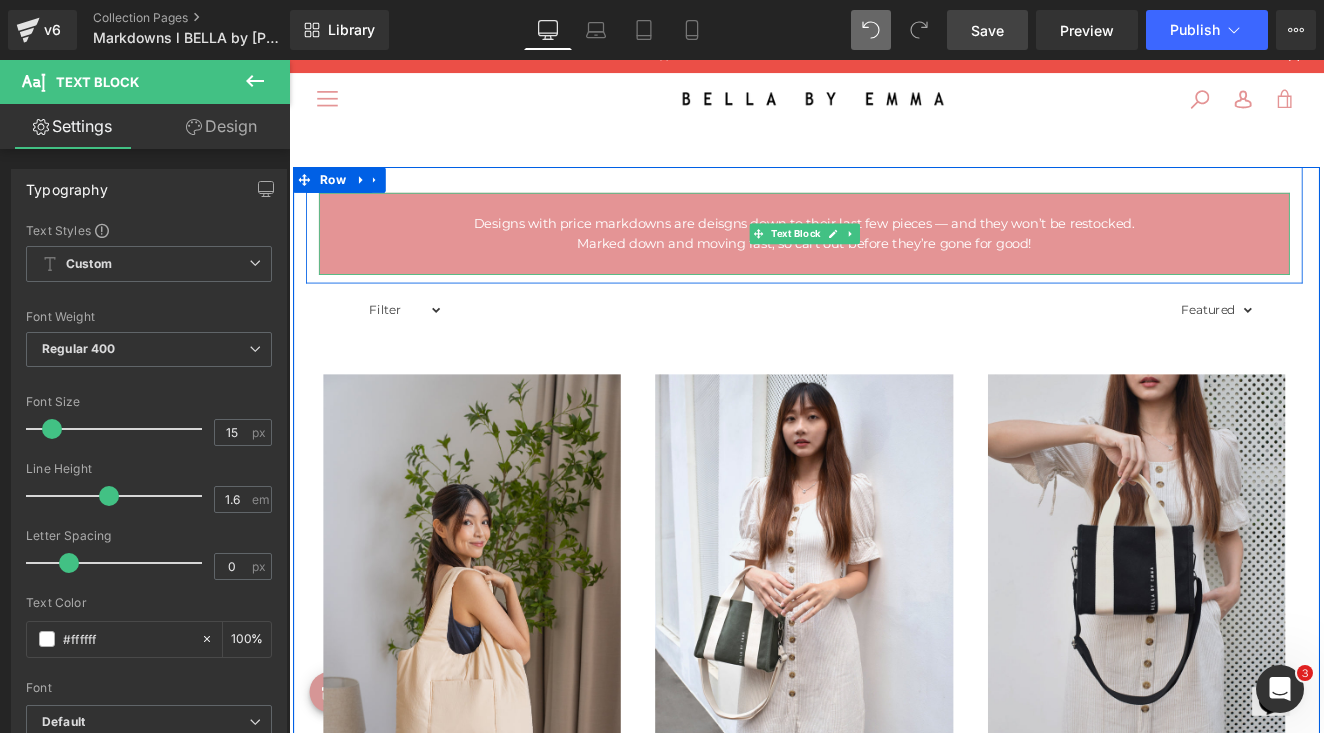 click on "Designs with price markdowns are deisgns down to their last few pieces — and they won’t be restocked." at bounding box center (891, 251) 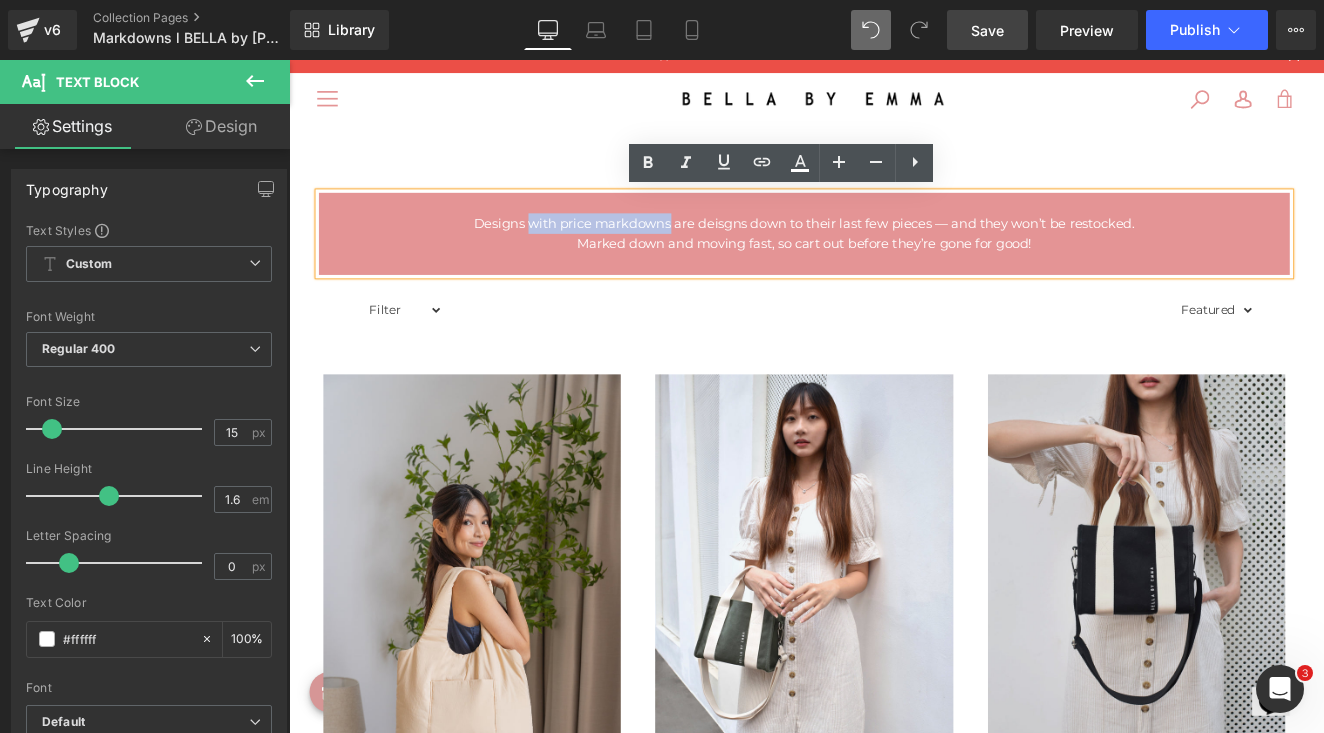 drag, startPoint x: 561, startPoint y: 248, endPoint x: 726, endPoint y: 255, distance: 165.14842 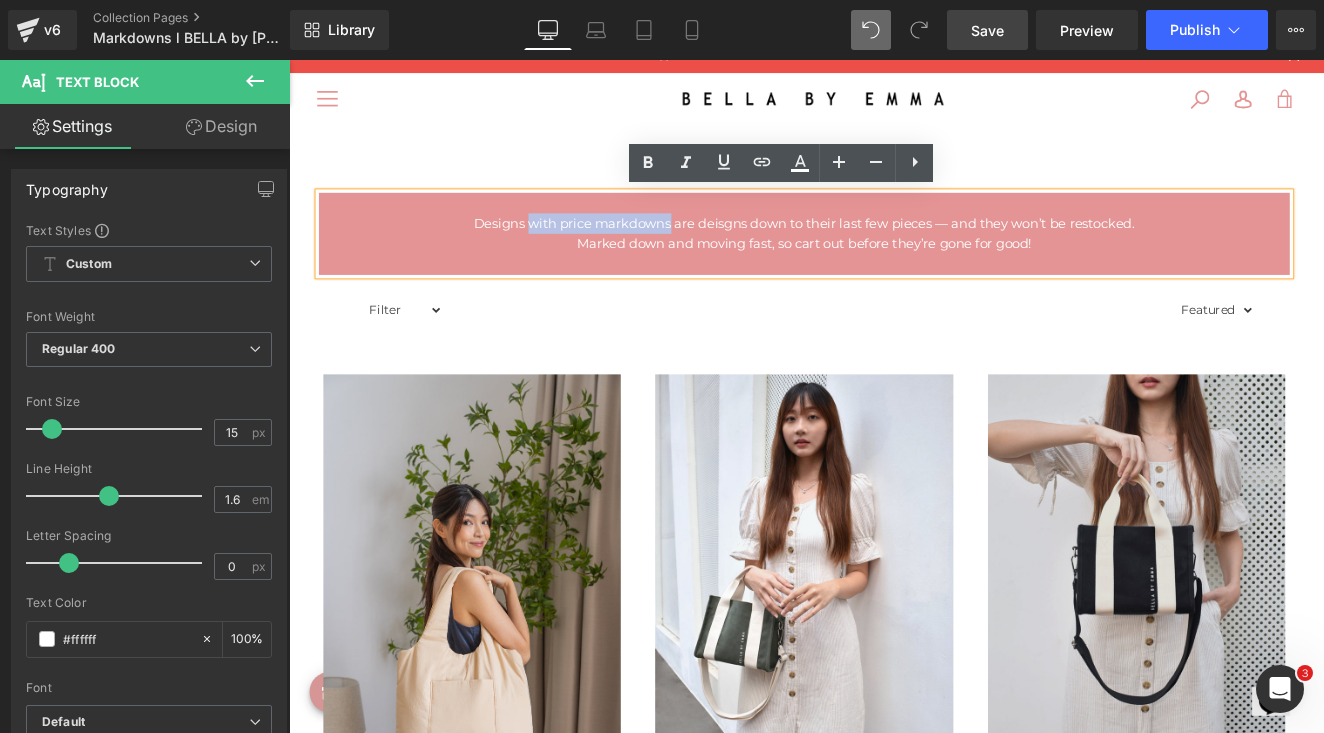 click on "Designs with price markdowns are deisgns down to their last few pieces — and they won’t be restocked." at bounding box center [891, 251] 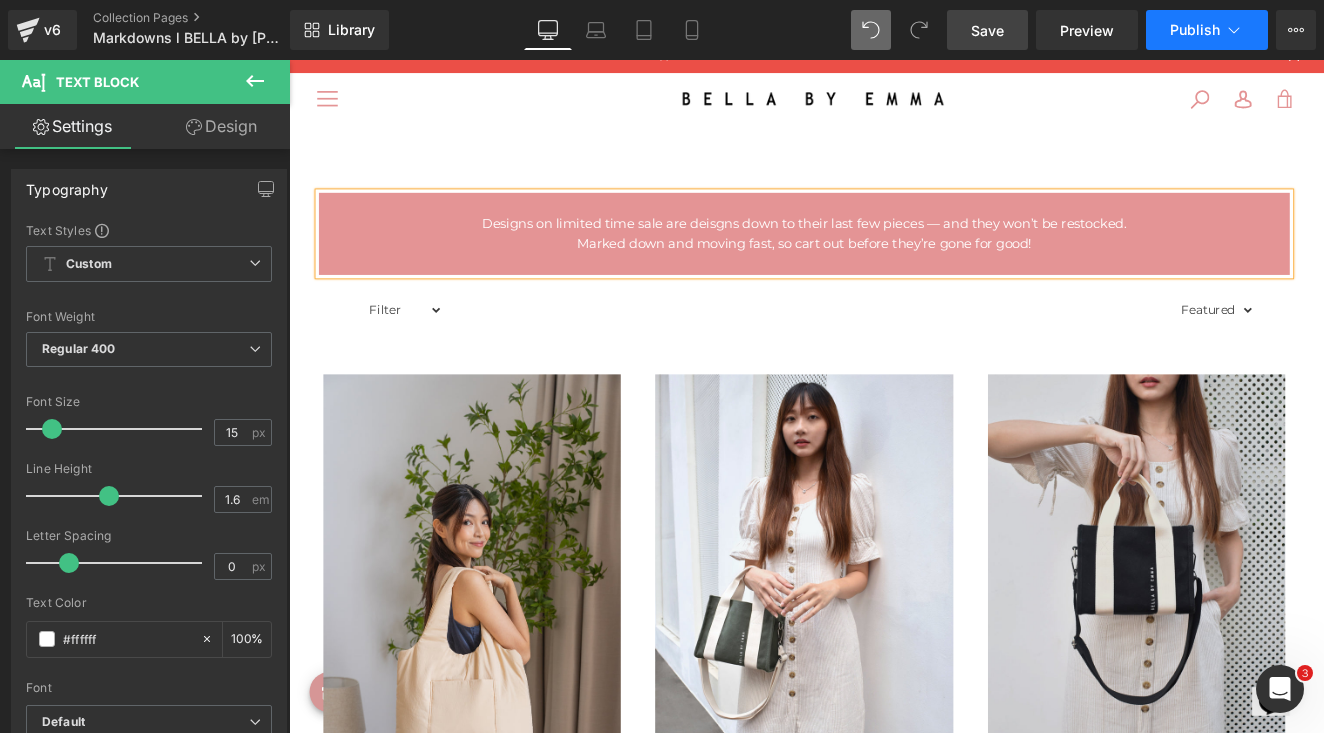 click on "Publish" at bounding box center [1195, 30] 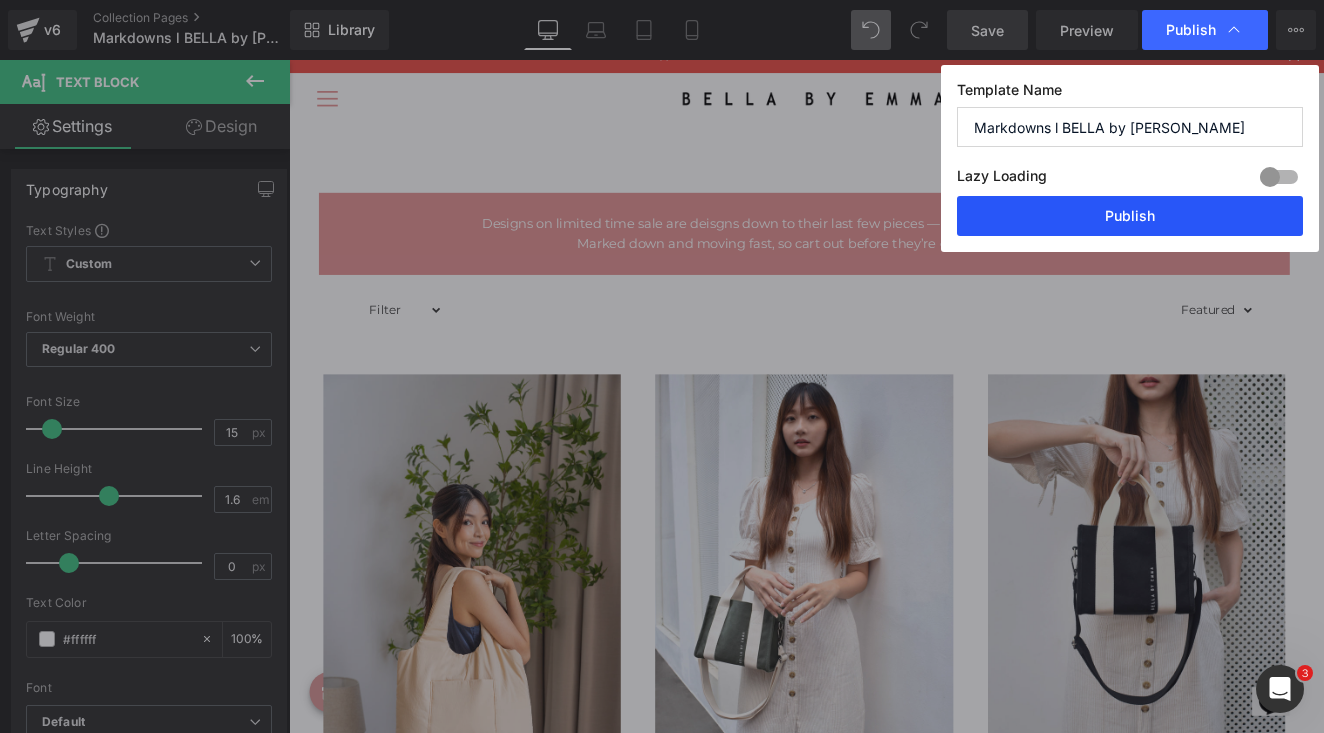 click on "Publish" at bounding box center [1130, 216] 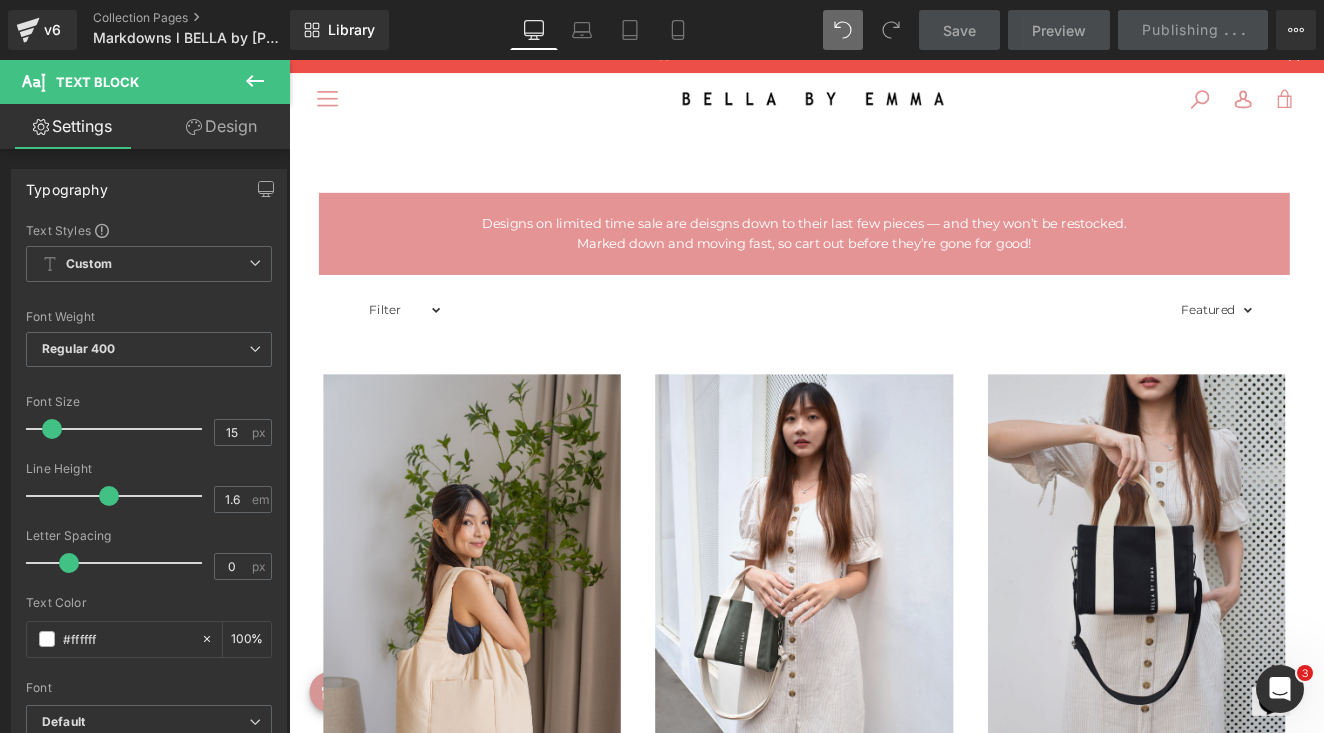 click at bounding box center (891, 227) 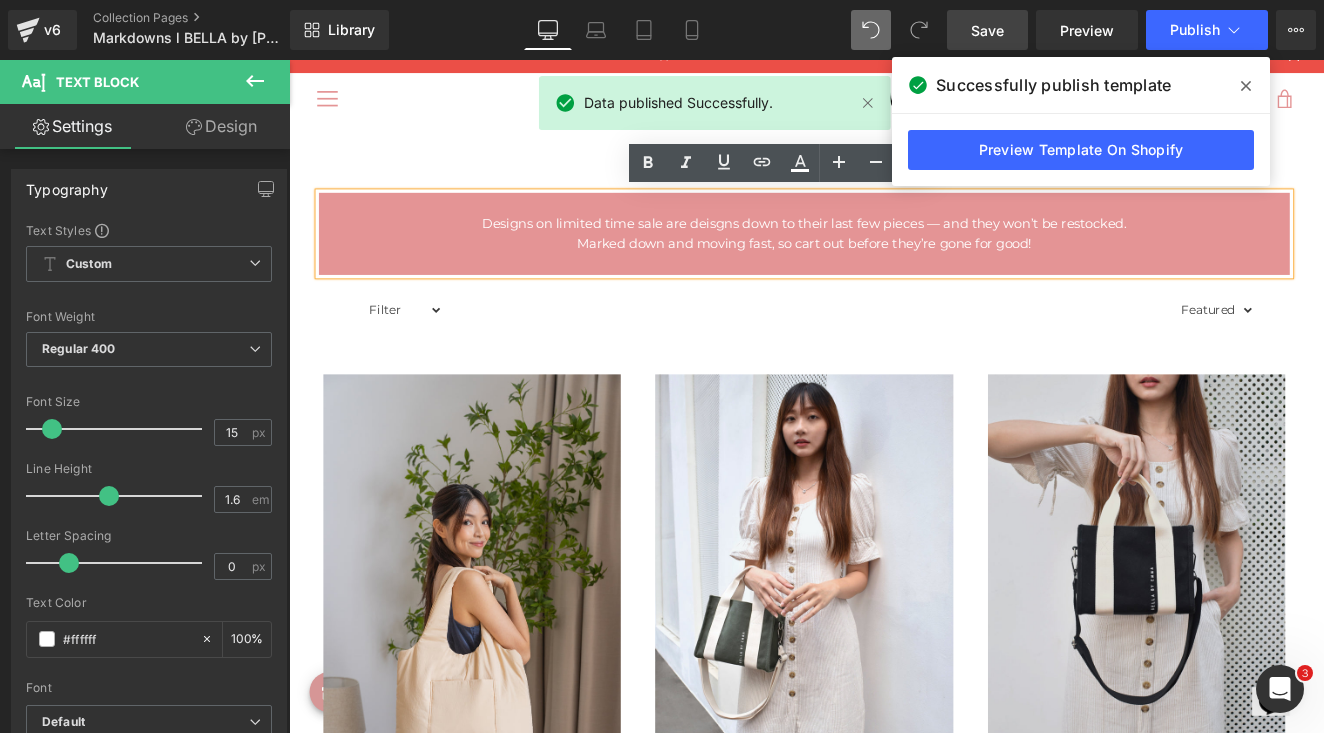 click on "Save" at bounding box center (987, 30) 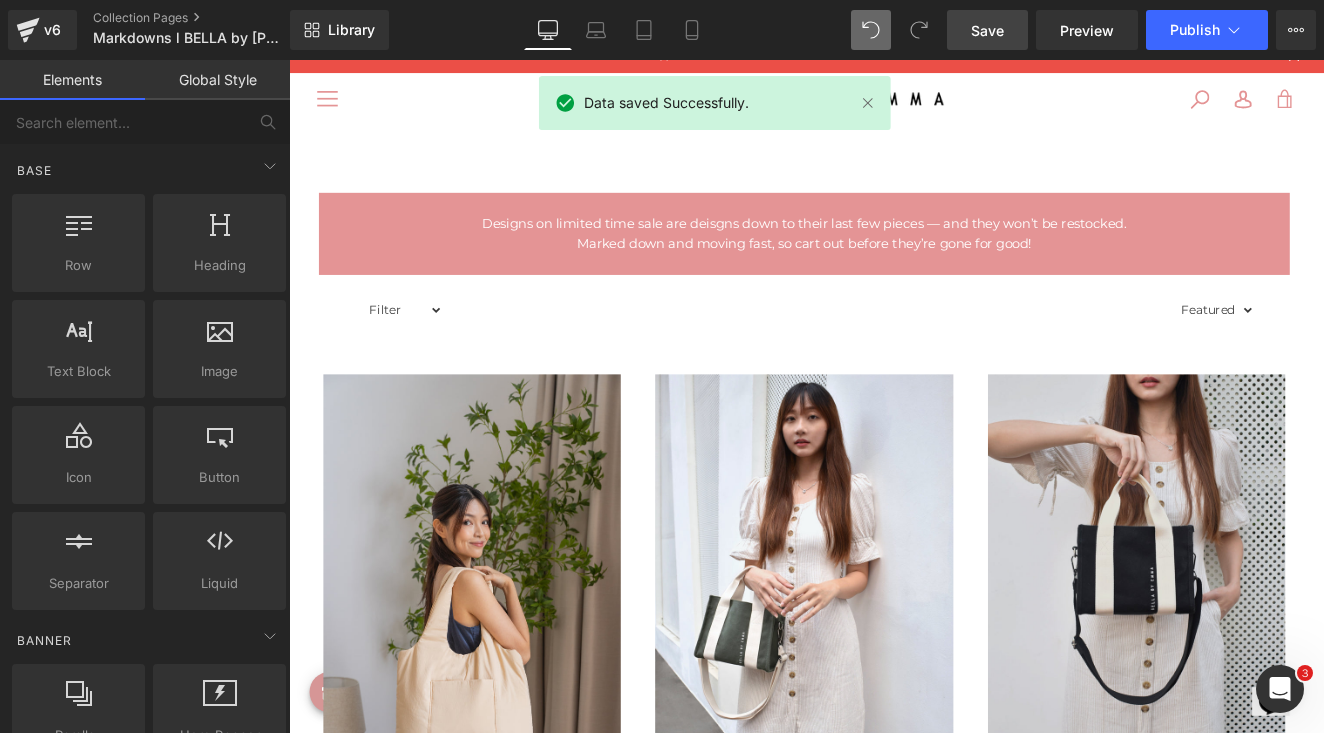 click on "Designs on limited time sale are deisgns down to their last few pieces — and they won’t be restocked. Marked down and moving fast, so cart out before they’re gone for good! Text Block         Row
Filter
Message Gift Card Adds On
Reject Sales
Cloud Scrunchie Bundle Set
[PERSON_NAME] Bundle Set" at bounding box center [894, 1946] 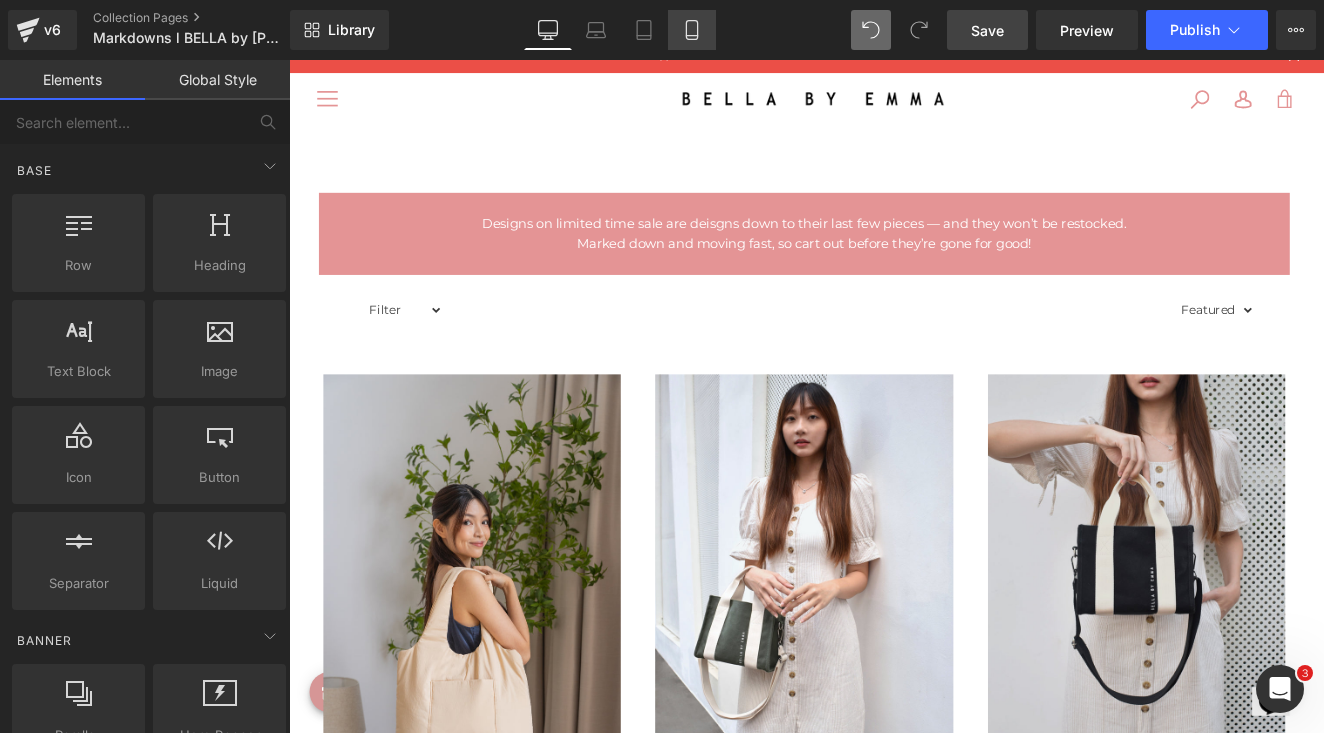 click on "Mobile" at bounding box center [692, 30] 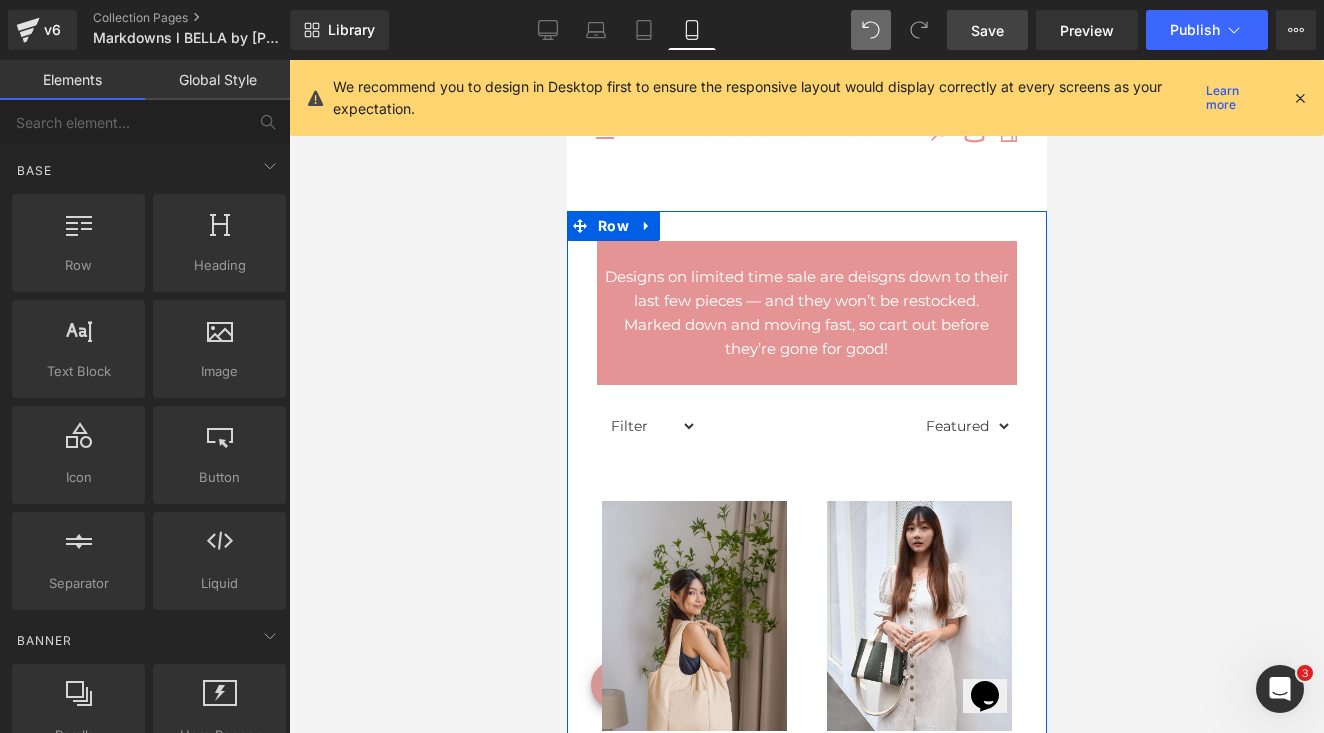 scroll, scrollTop: 0, scrollLeft: 0, axis: both 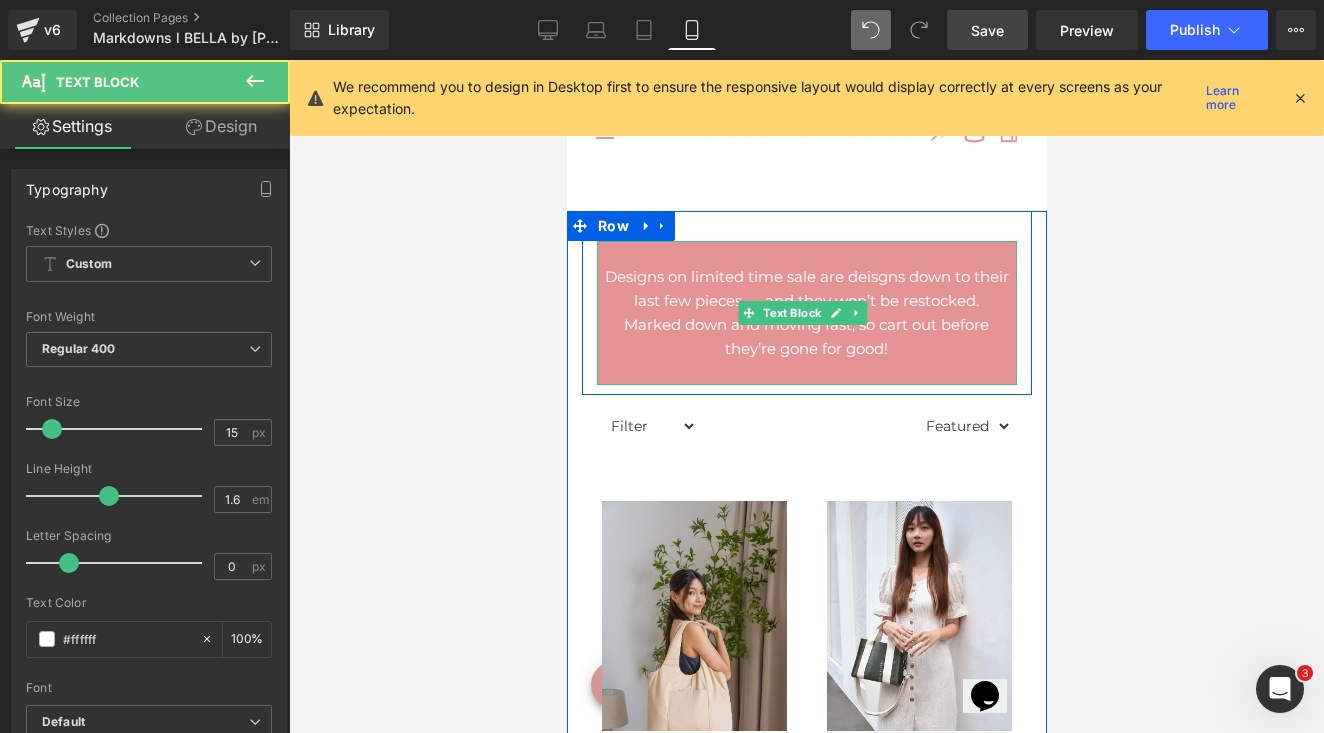 click on "Designs on limited time sale are deisgns down to their last few pieces — and they won’t be restocked." at bounding box center [806, 289] 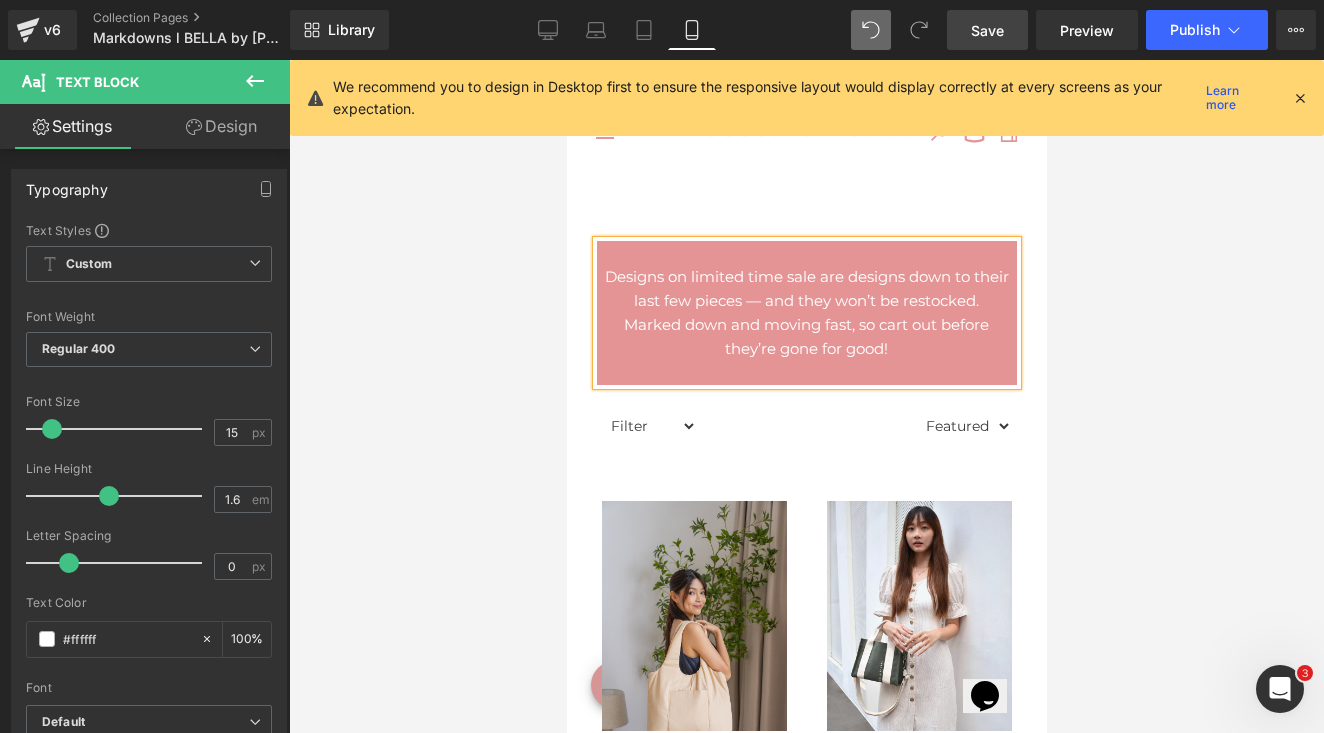 click on "Designs on limited time sale are designs down to their last few pieces — and they won’t be restocked." at bounding box center [806, 289] 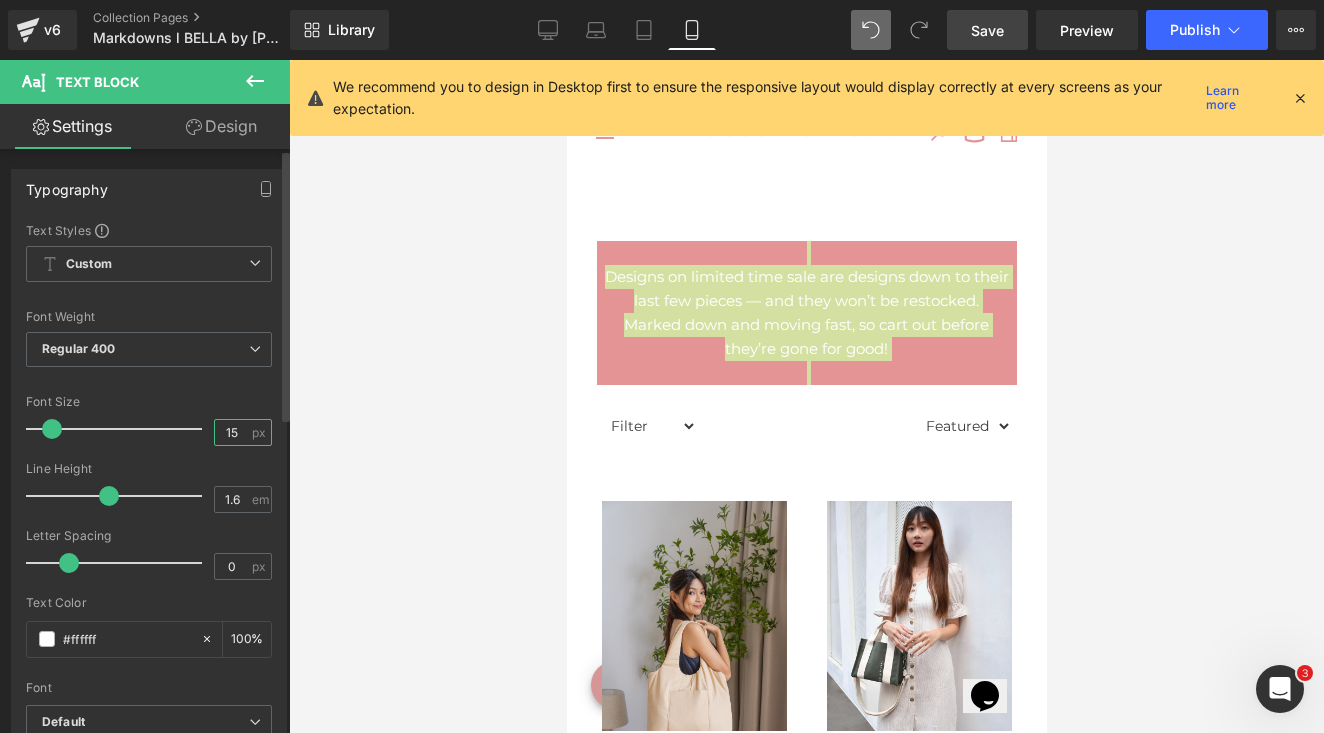 click on "15" at bounding box center (232, 432) 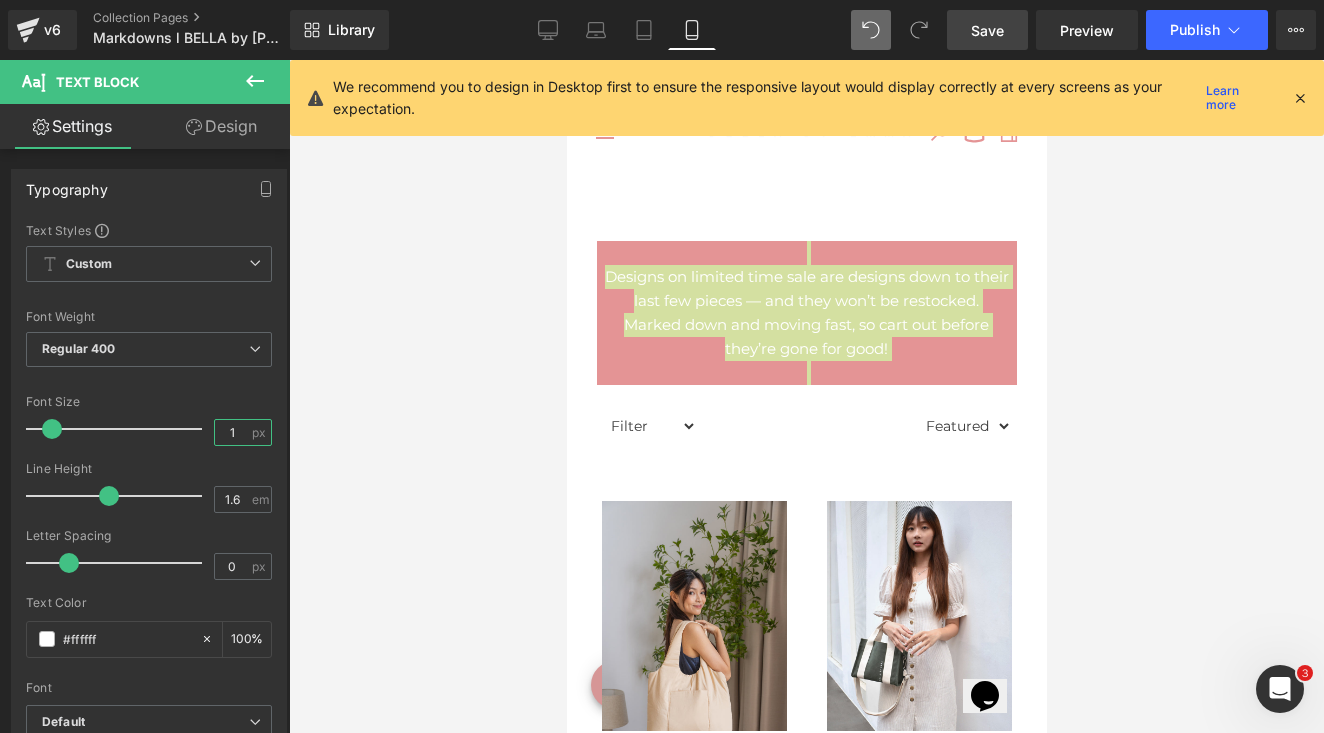 type on "14" 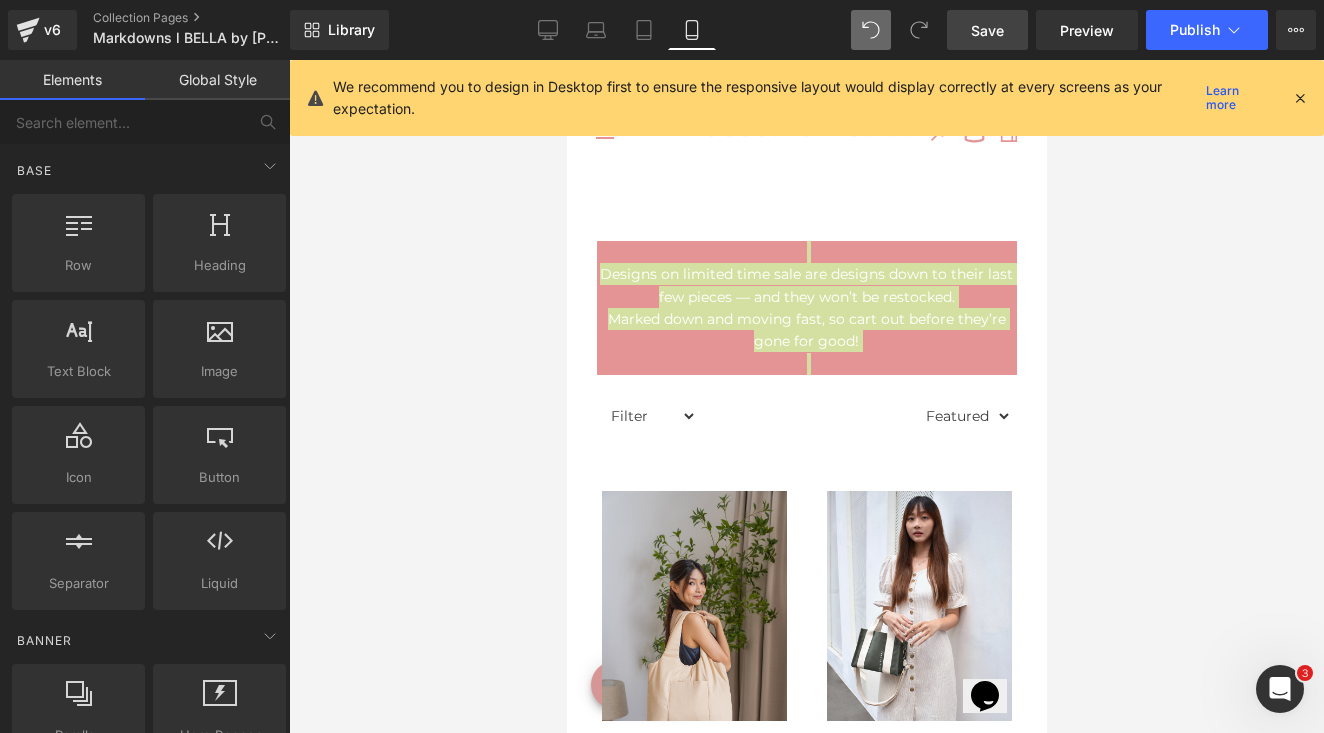 click at bounding box center (806, 396) 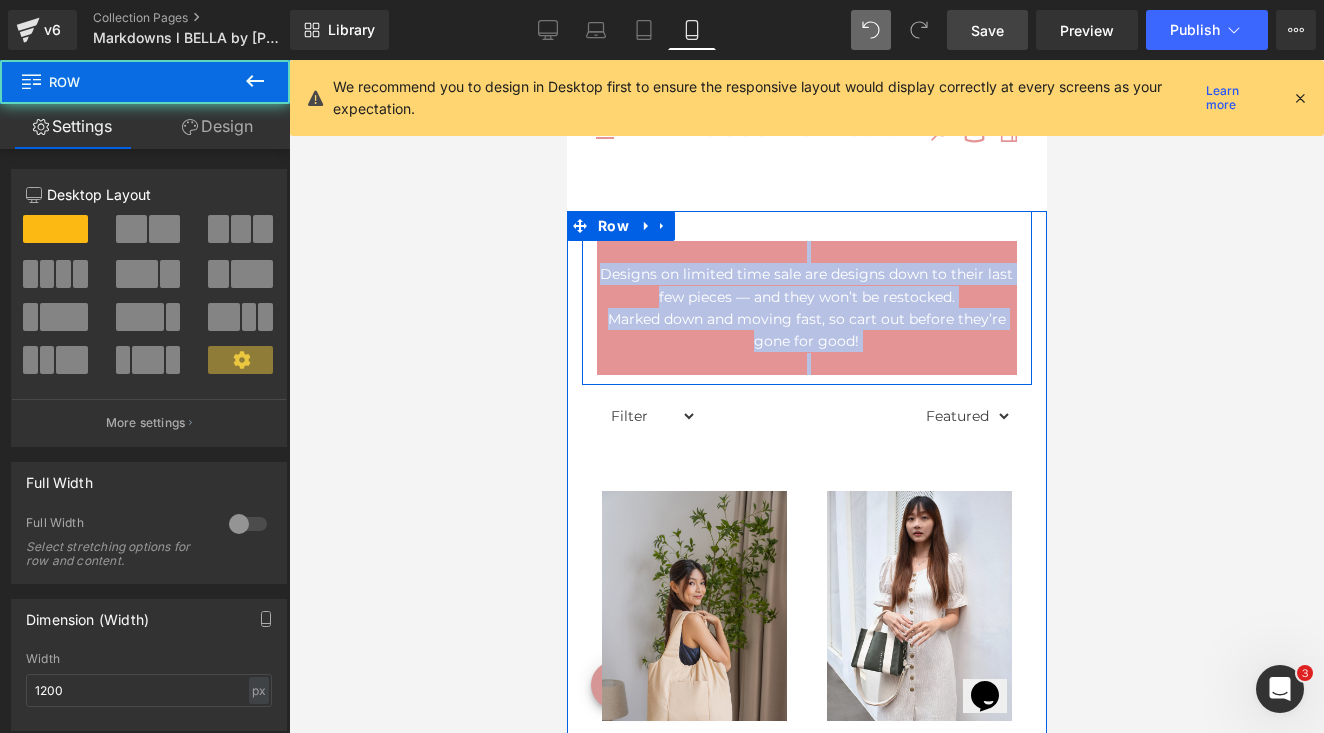 click on "Designs on limited time sale are designs down to their last few pieces — and they won’t be restocked. Marked down and moving fast, so cart out before they’re gone for good! Text Block" at bounding box center [806, 308] 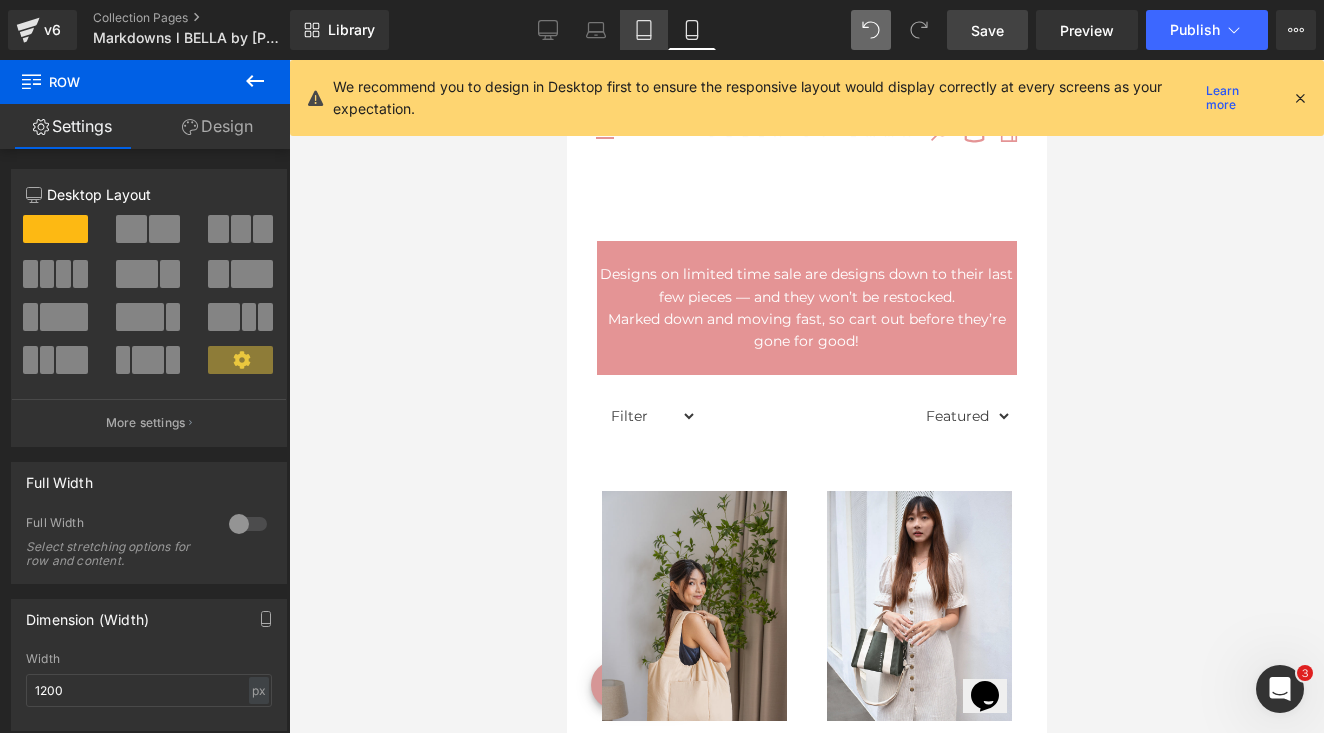 click 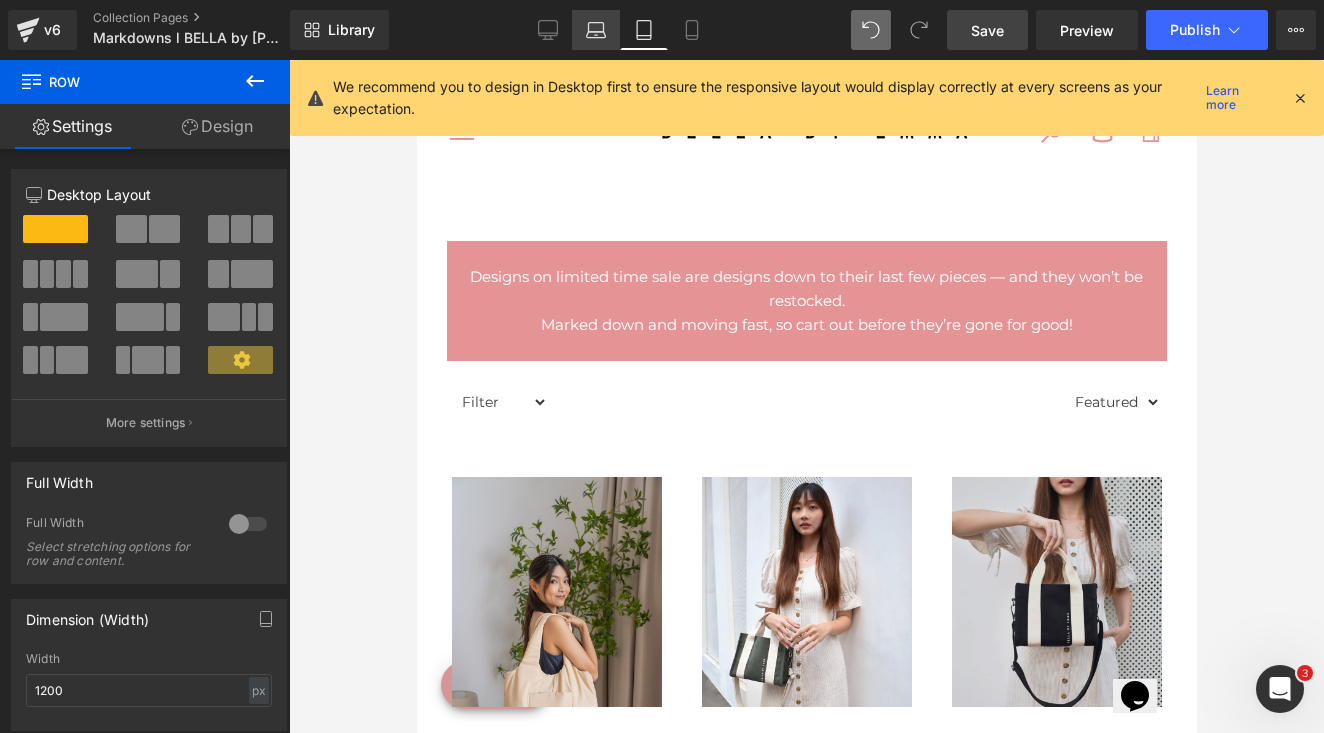 click 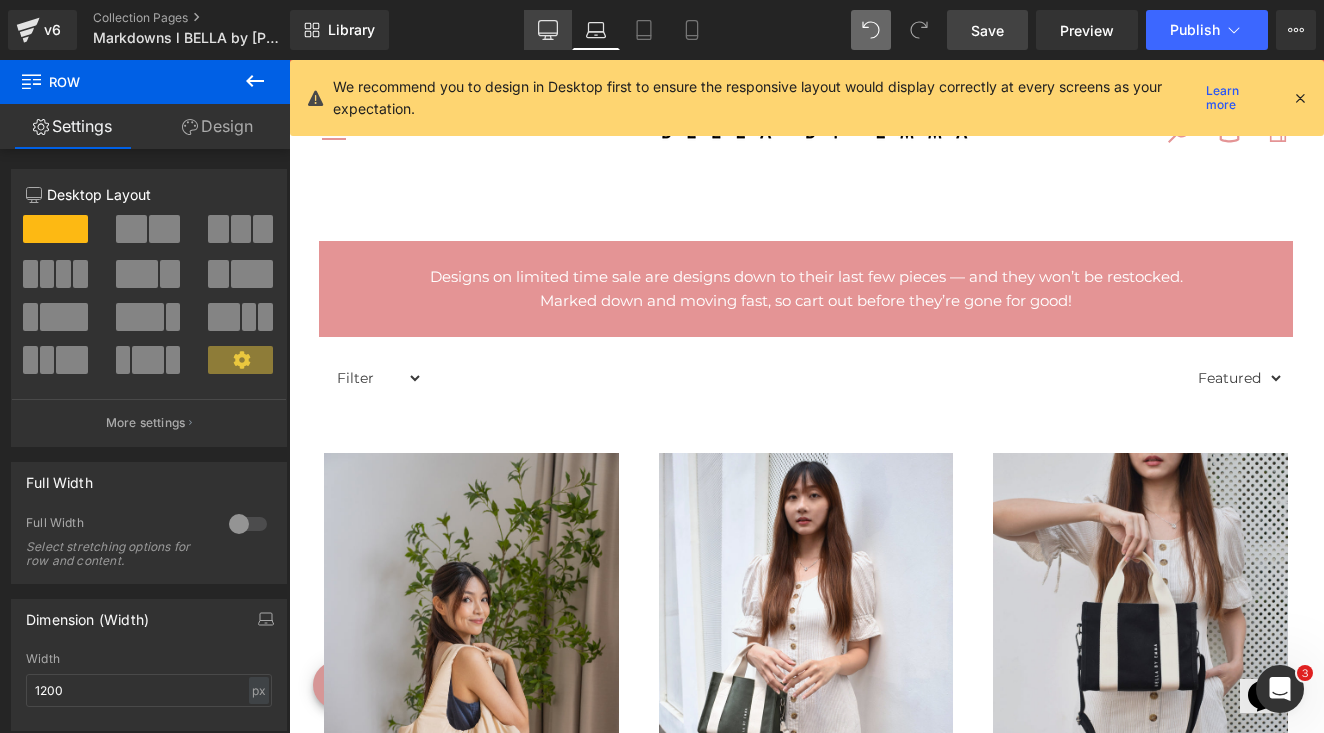 click 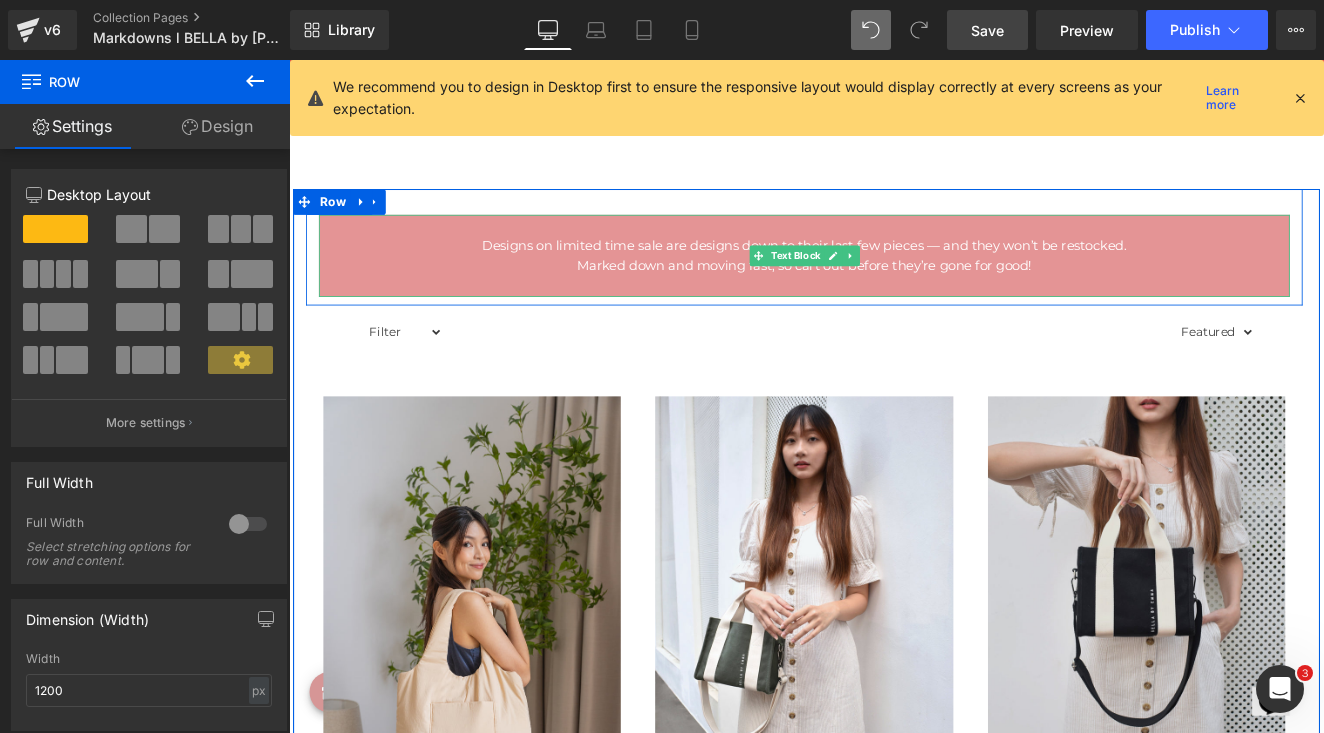 click on "Marked down and moving fast, so cart out before they’re gone for good!" at bounding box center [891, 301] 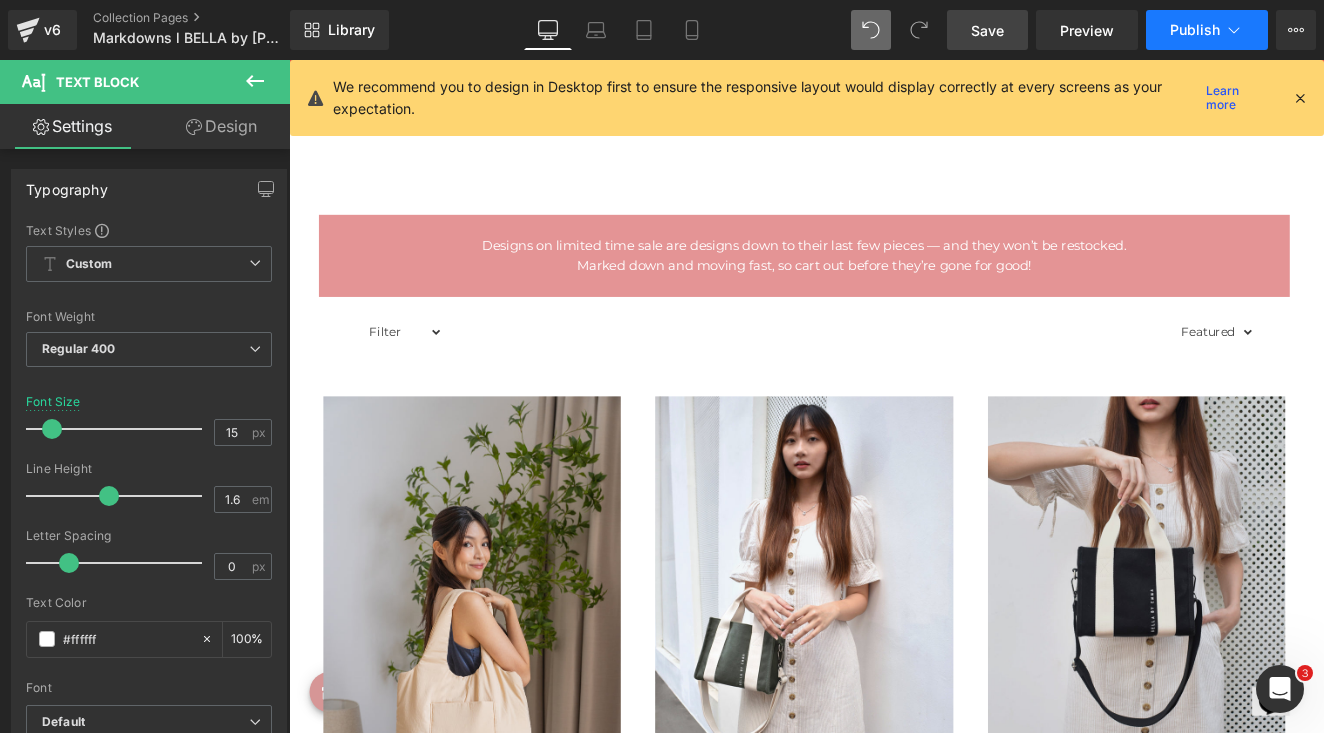 click on "Publish" at bounding box center [1207, 30] 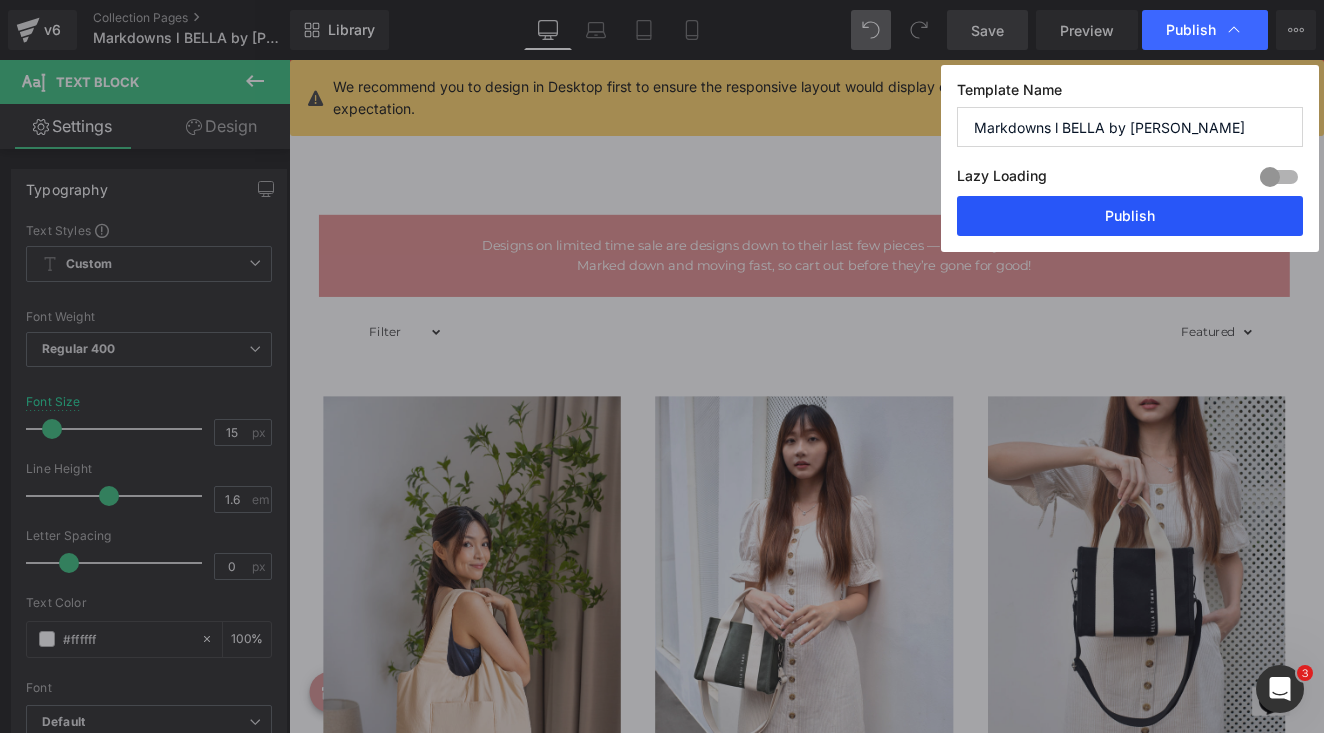 click on "Publish" at bounding box center (1130, 216) 